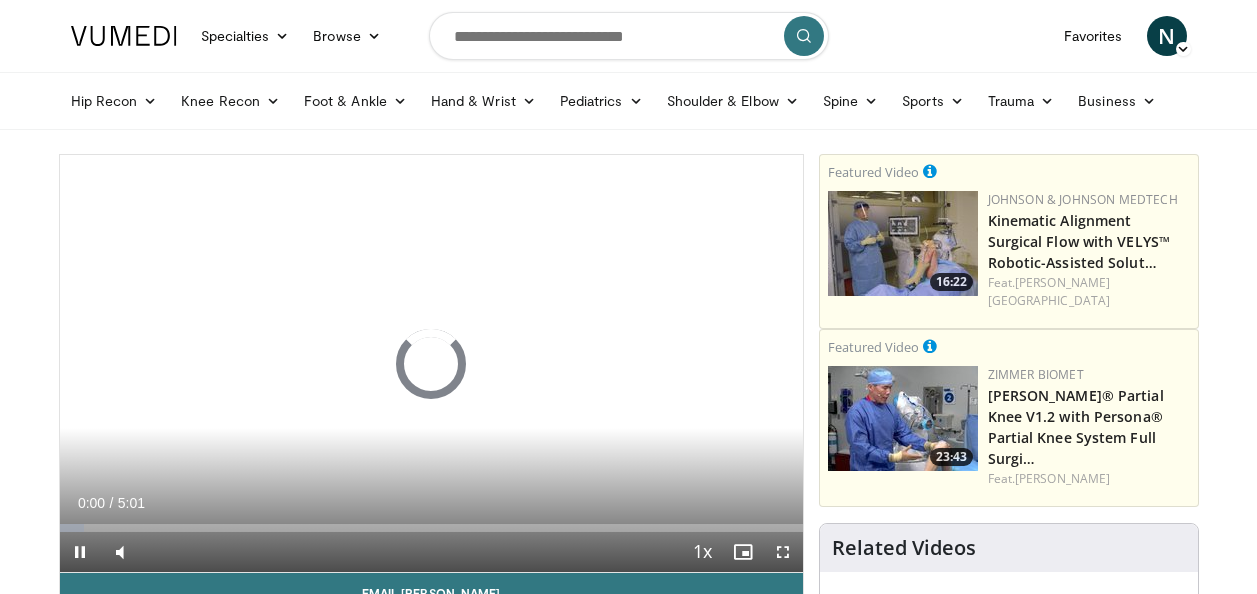 scroll, scrollTop: 0, scrollLeft: 0, axis: both 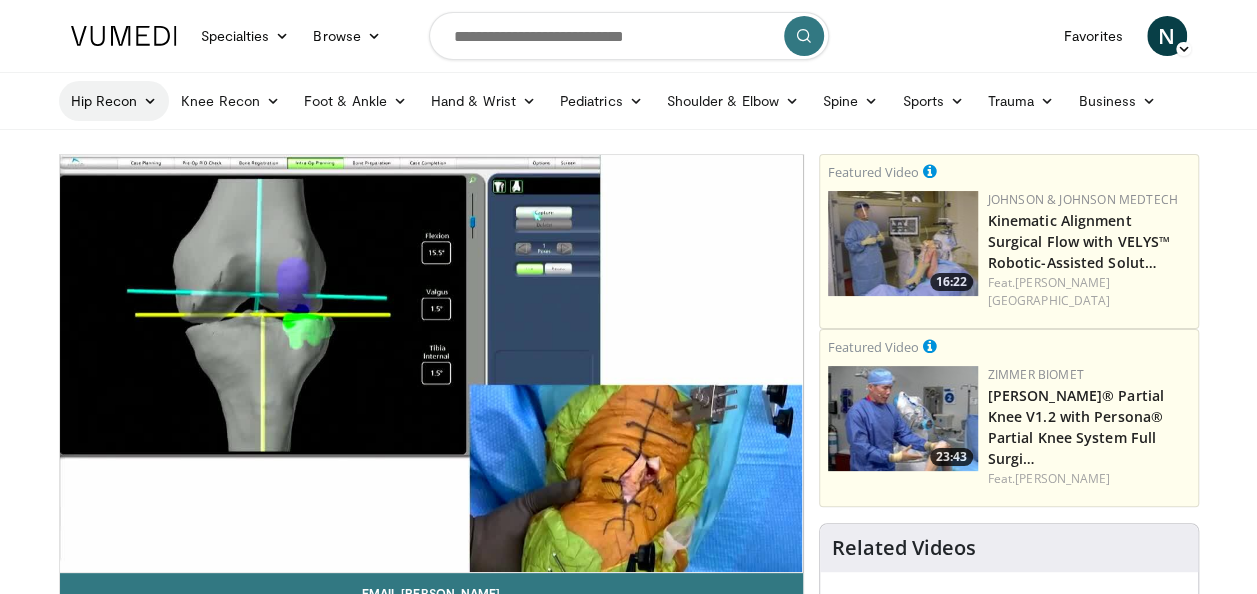 click at bounding box center [150, 101] 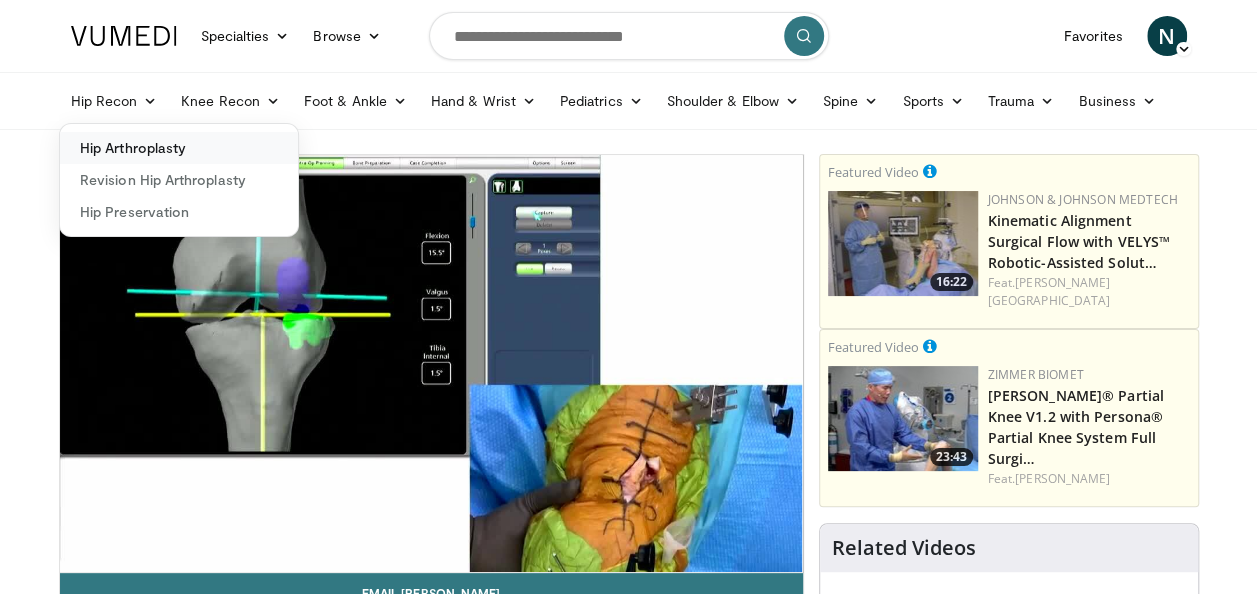 click on "Hip Arthroplasty" at bounding box center (179, 148) 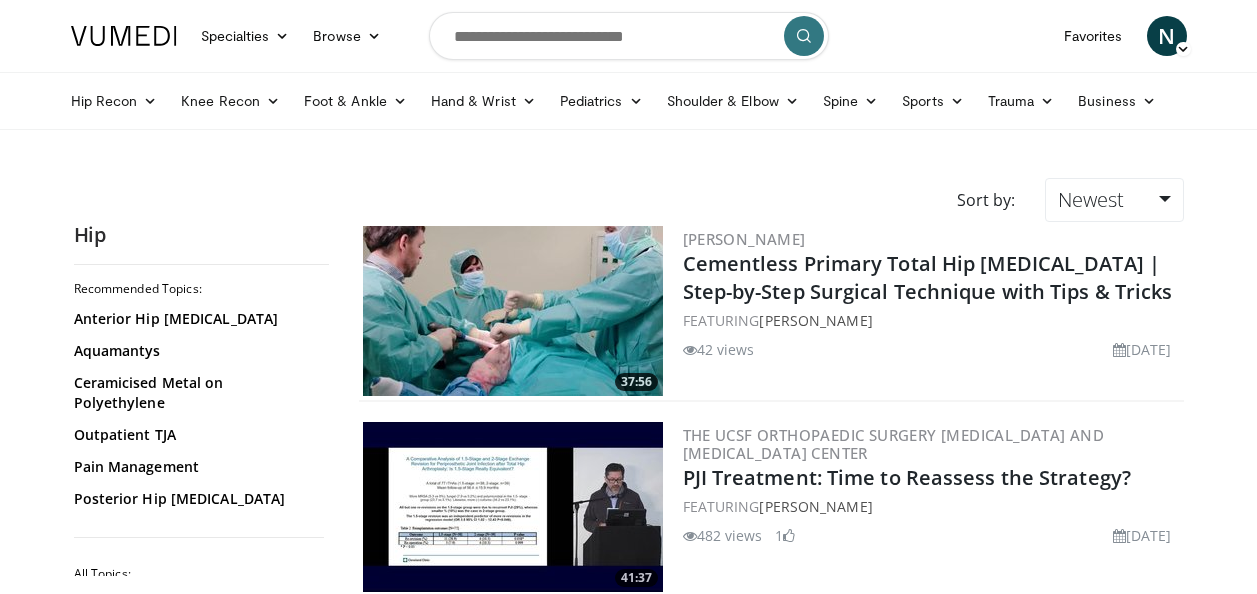 scroll, scrollTop: 0, scrollLeft: 0, axis: both 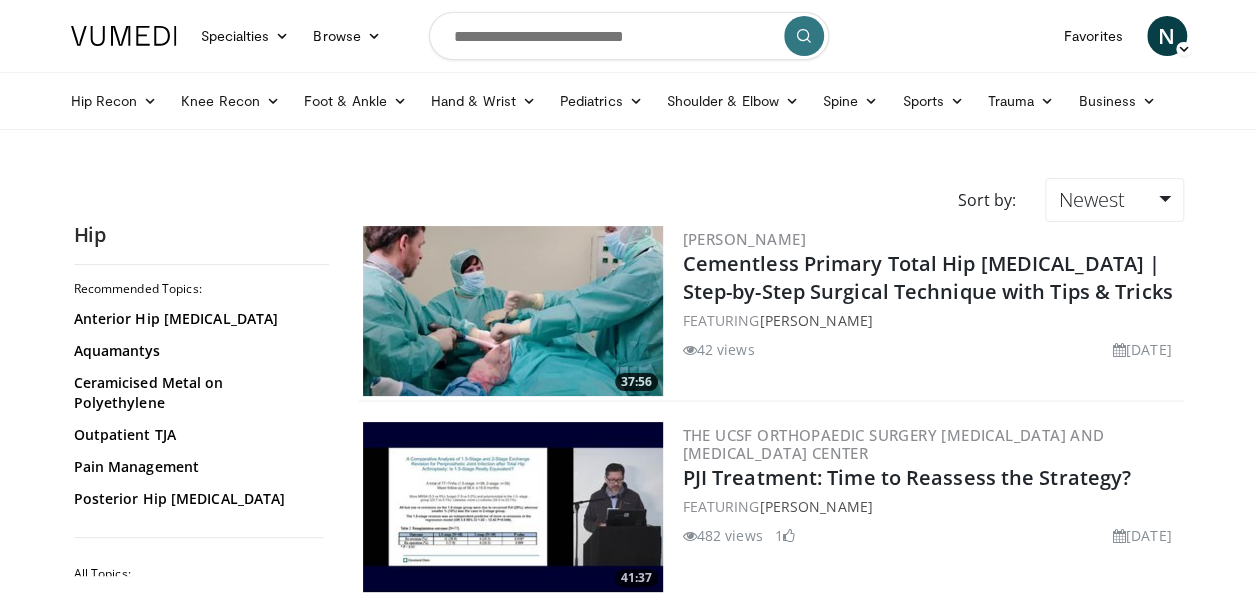 click at bounding box center (629, 36) 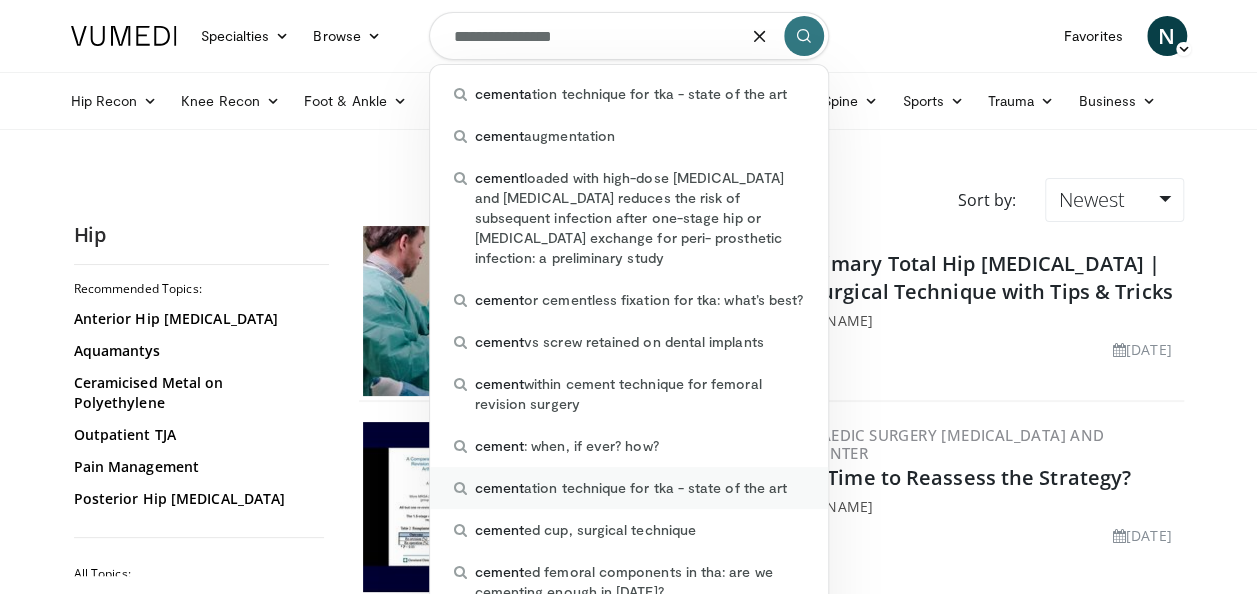 click on "cement ation technique for tka - state of the art" at bounding box center (631, 488) 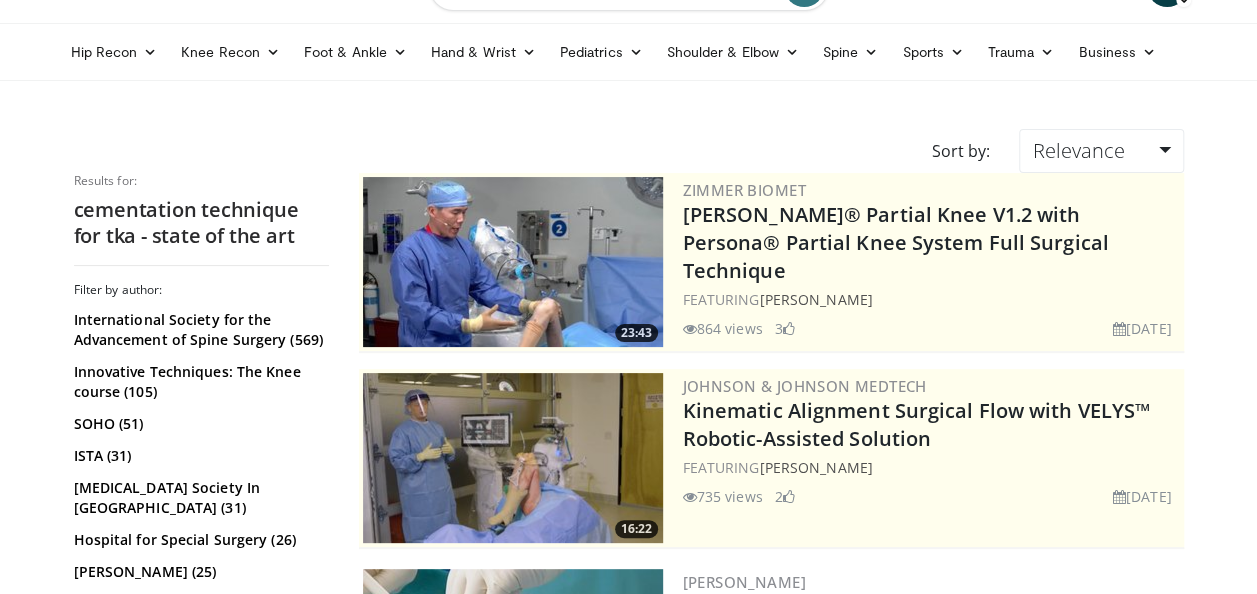 scroll, scrollTop: 0, scrollLeft: 0, axis: both 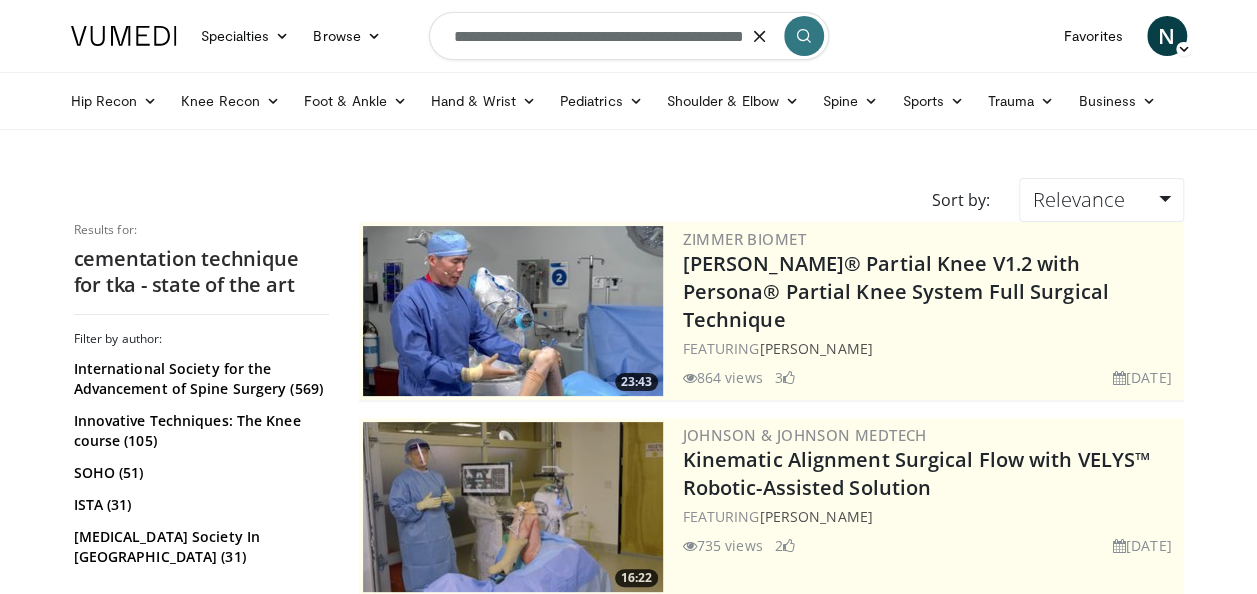 click on "**********" at bounding box center [629, 36] 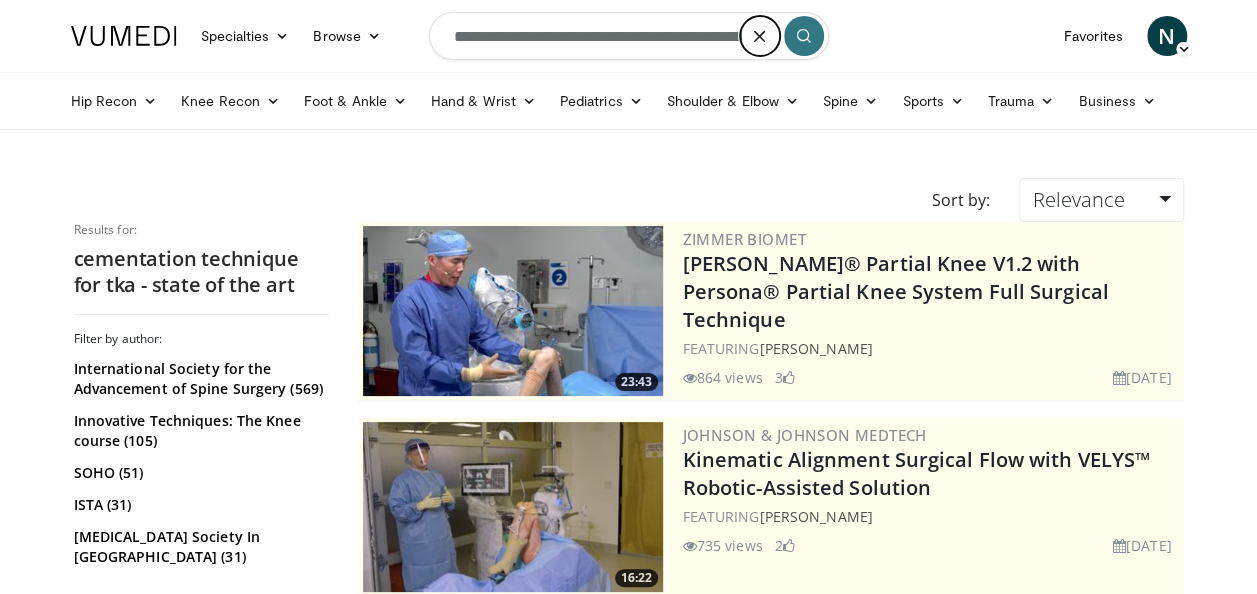 click at bounding box center (760, 36) 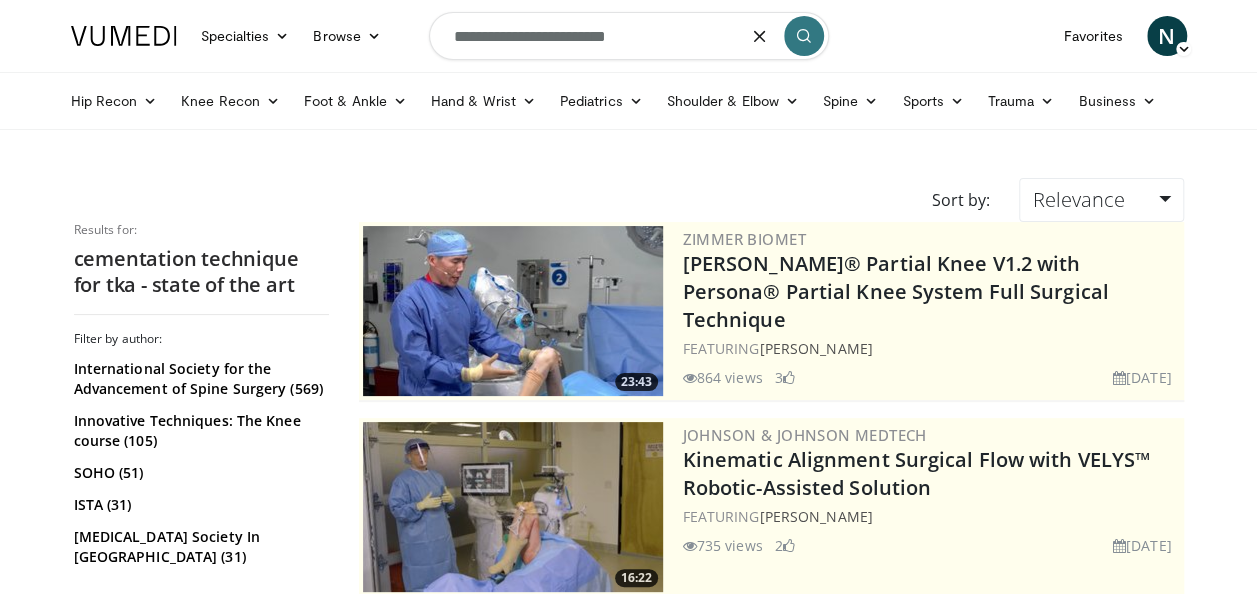 type on "**********" 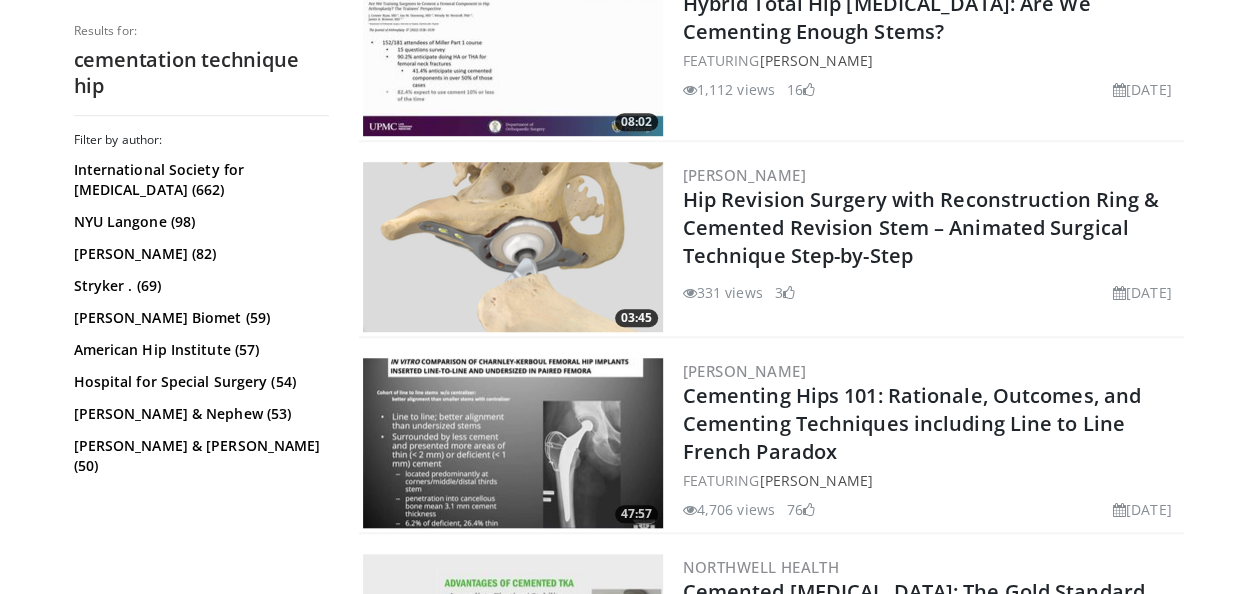 scroll, scrollTop: 653, scrollLeft: 0, axis: vertical 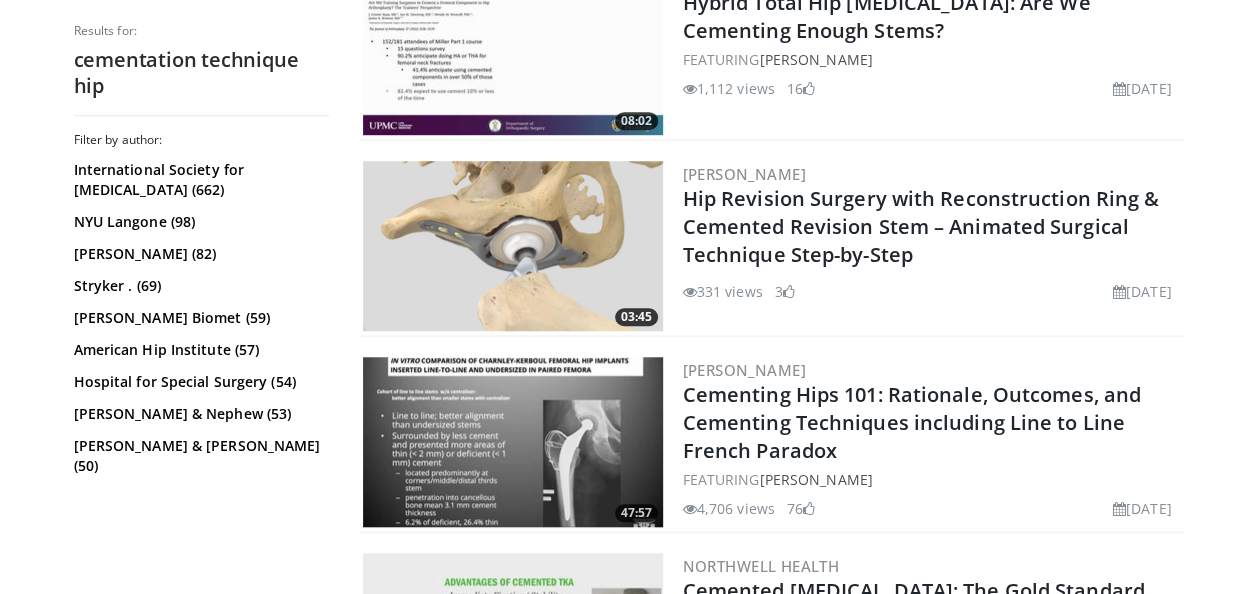 click at bounding box center (513, 442) 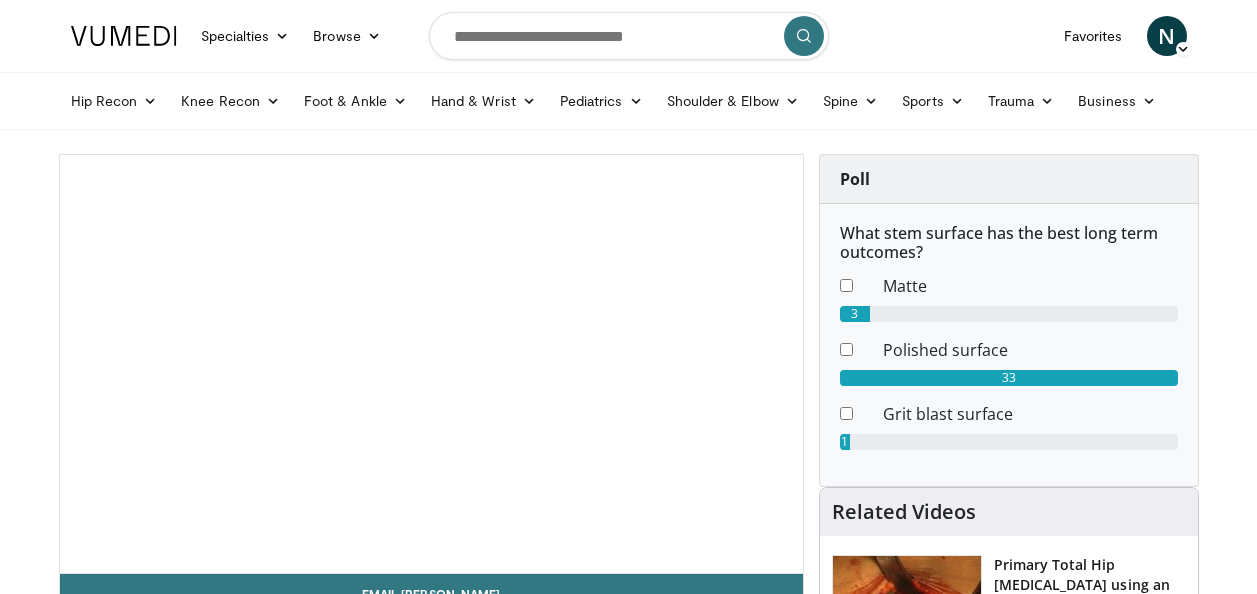 scroll, scrollTop: 0, scrollLeft: 0, axis: both 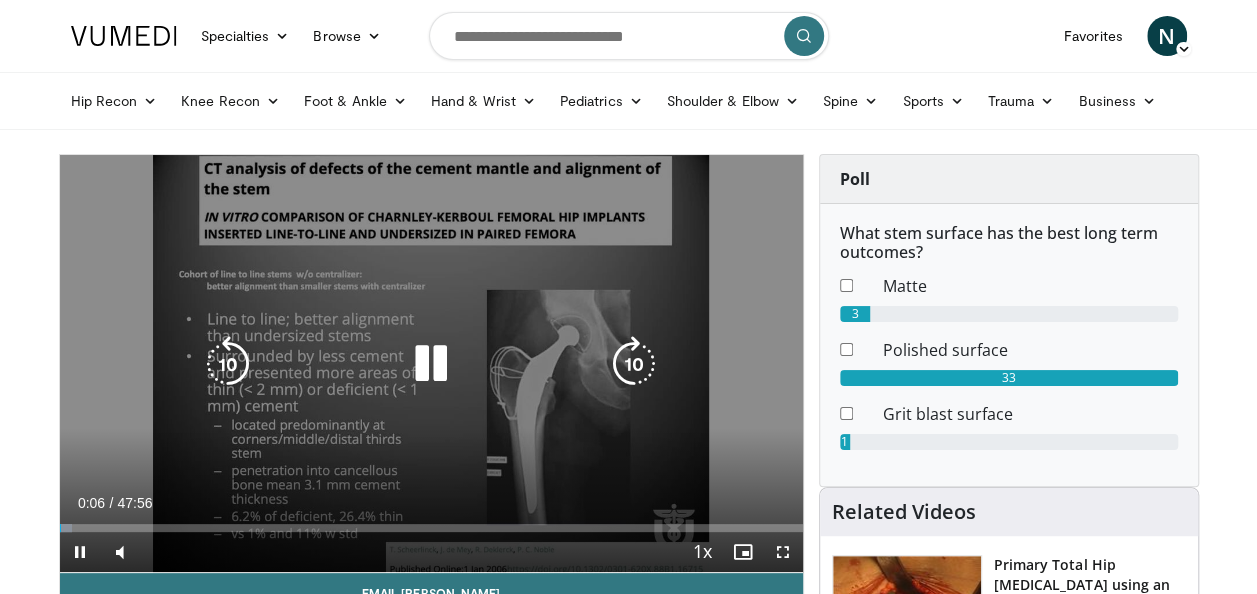 click at bounding box center [431, 364] 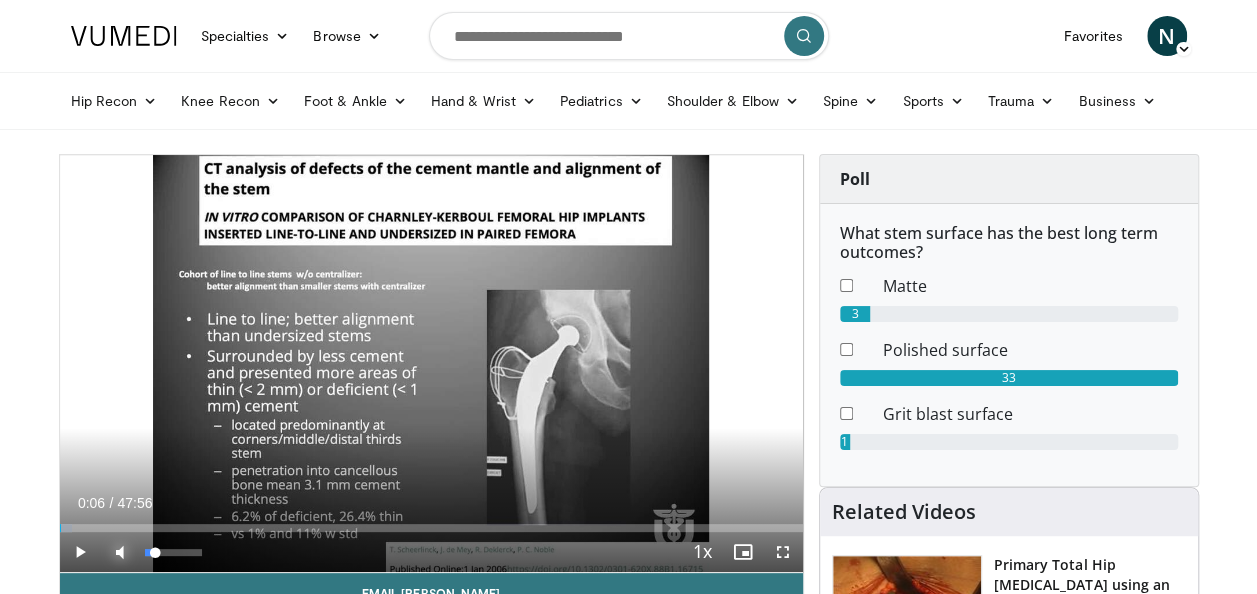 click at bounding box center [120, 552] 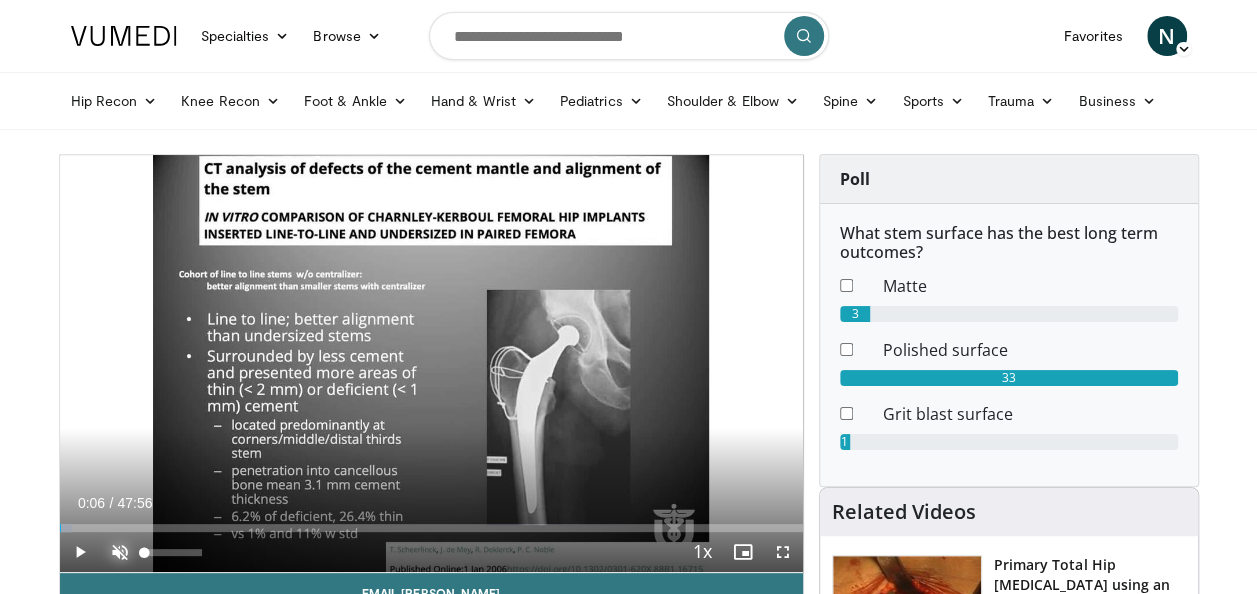 click at bounding box center [120, 552] 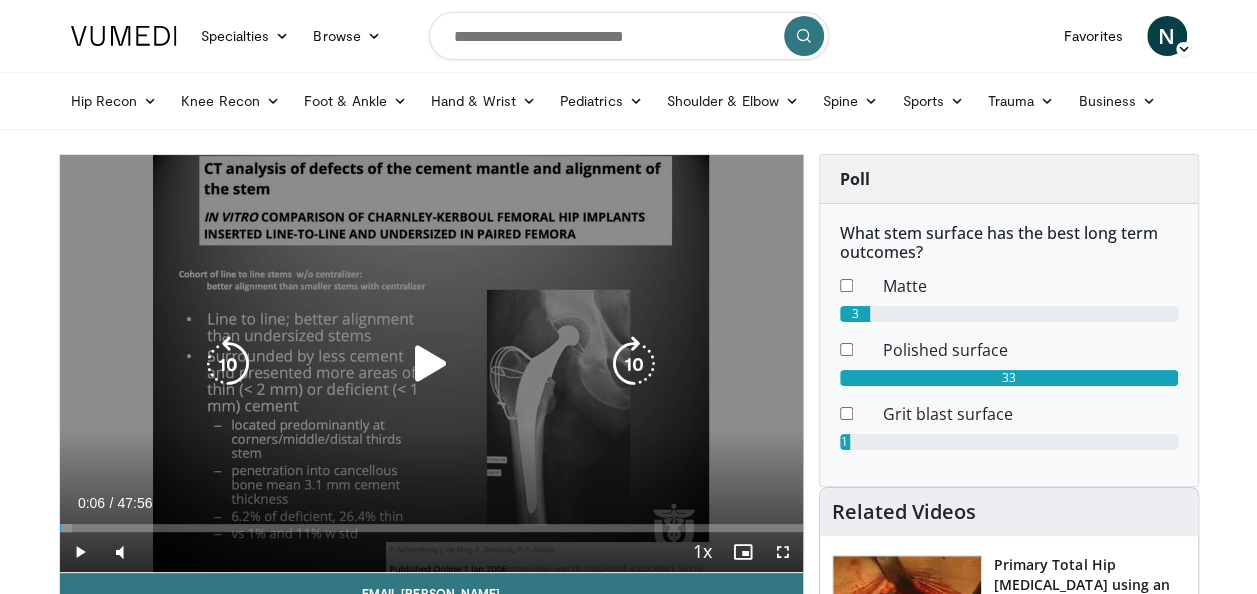 click at bounding box center [431, 364] 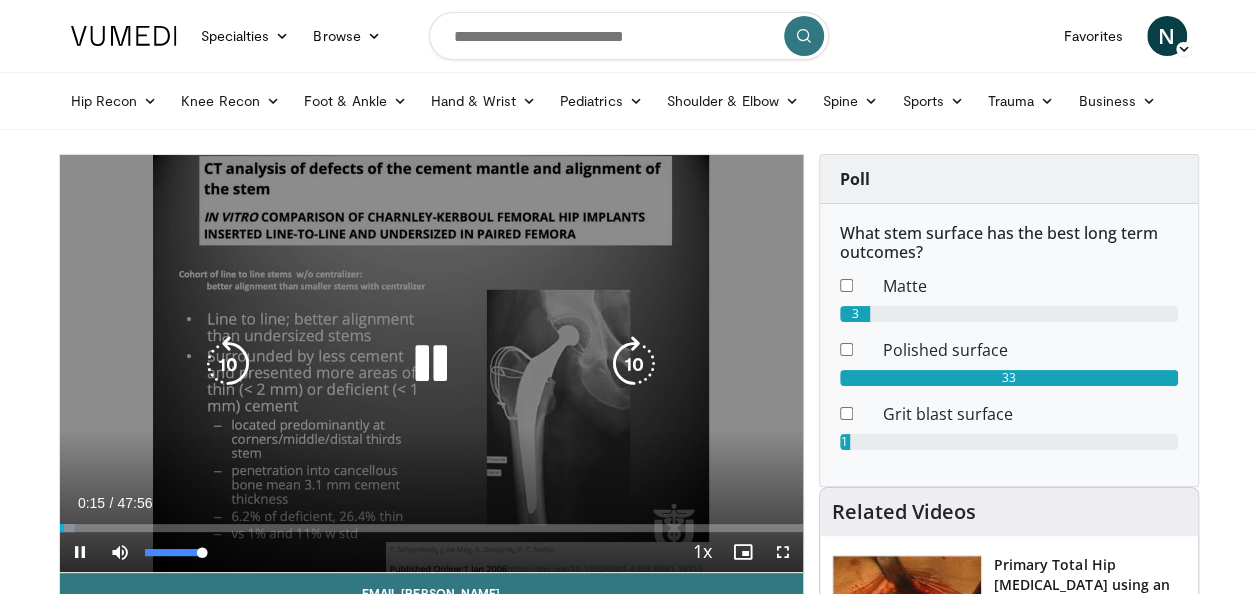 drag, startPoint x: 159, startPoint y: 553, endPoint x: 211, endPoint y: 558, distance: 52.23983 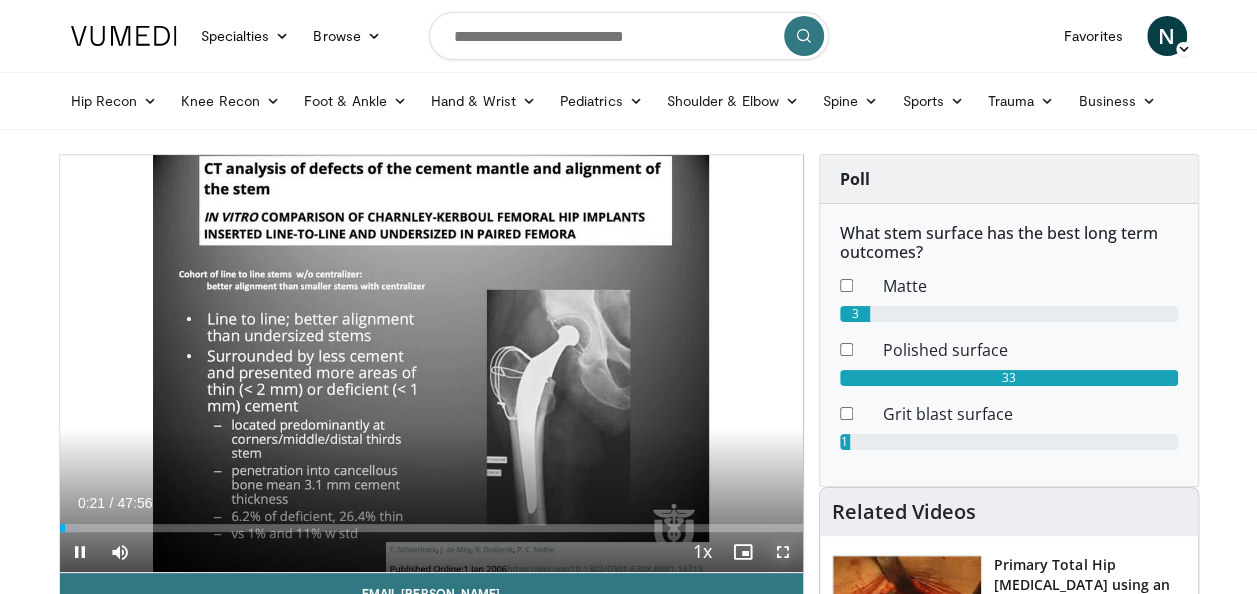 click at bounding box center [783, 552] 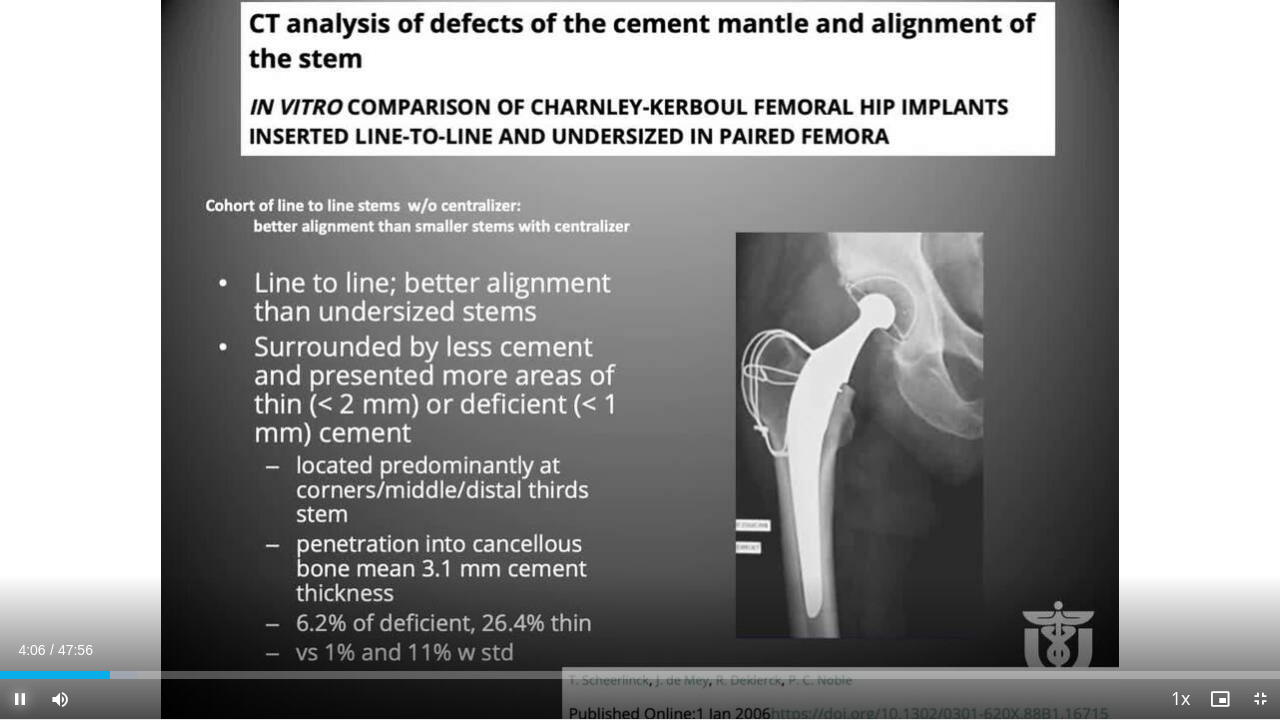 click at bounding box center (20, 699) 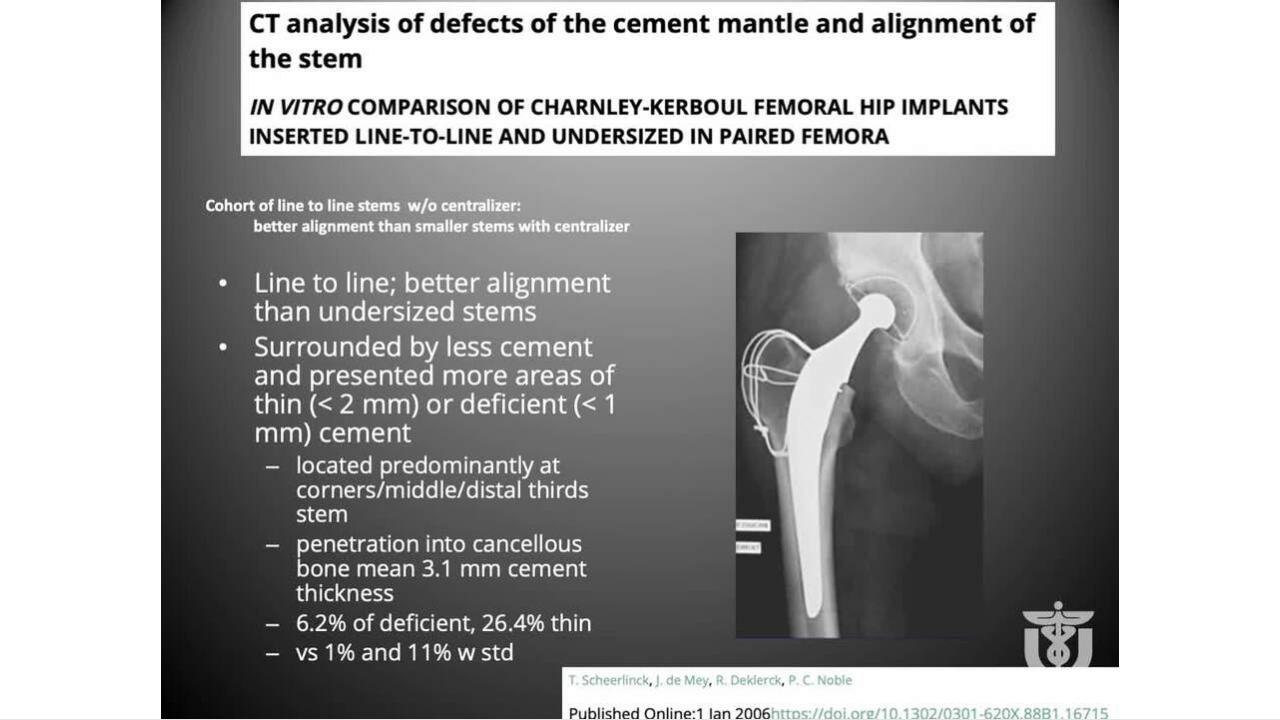 type 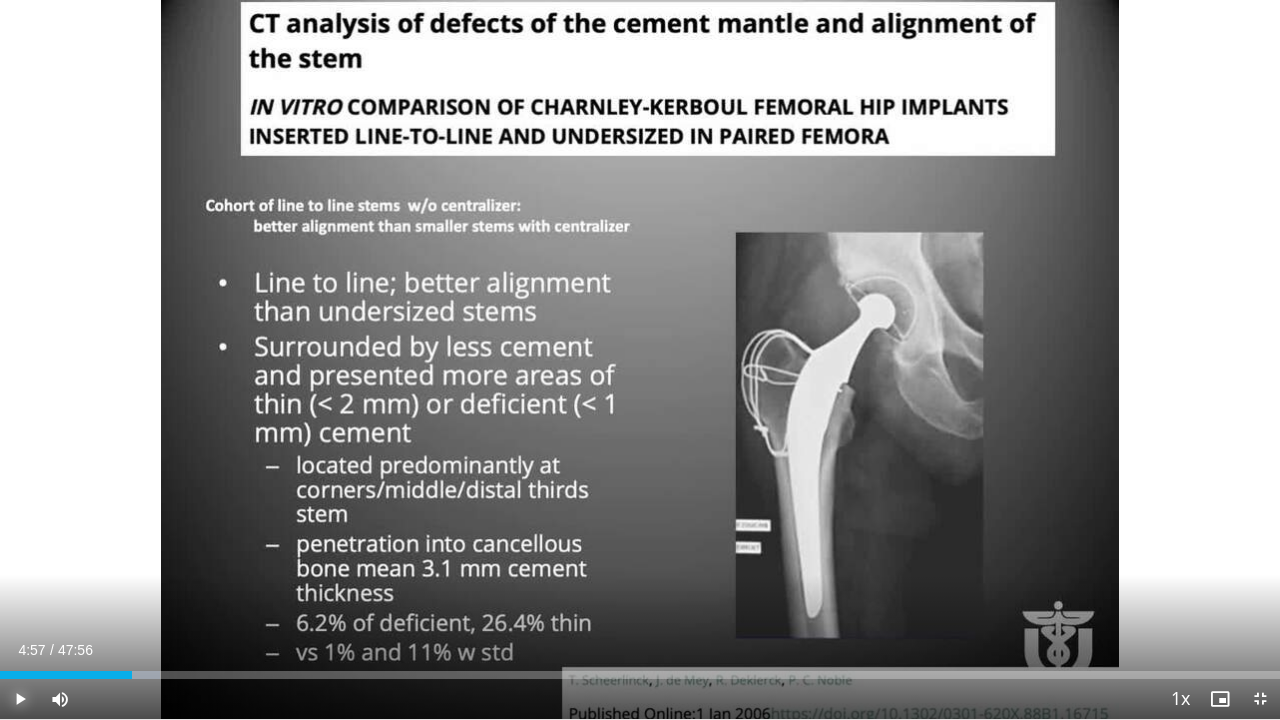 click at bounding box center [20, 699] 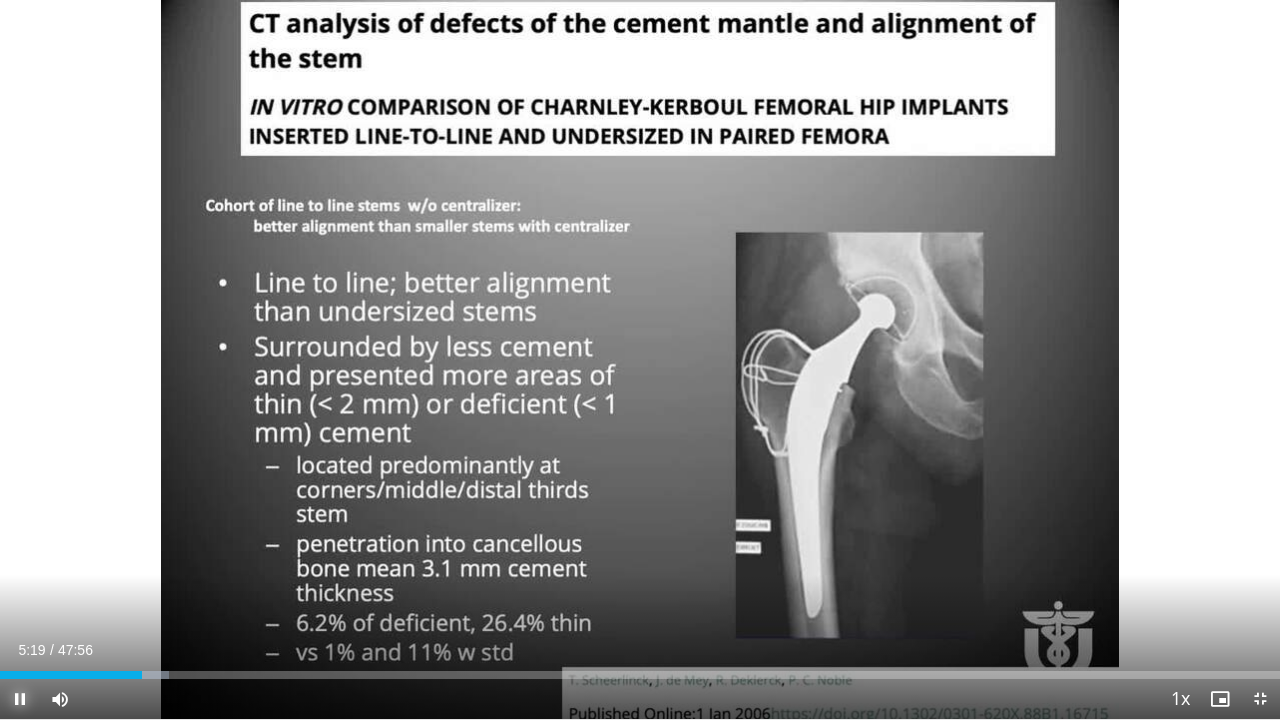 click at bounding box center [20, 699] 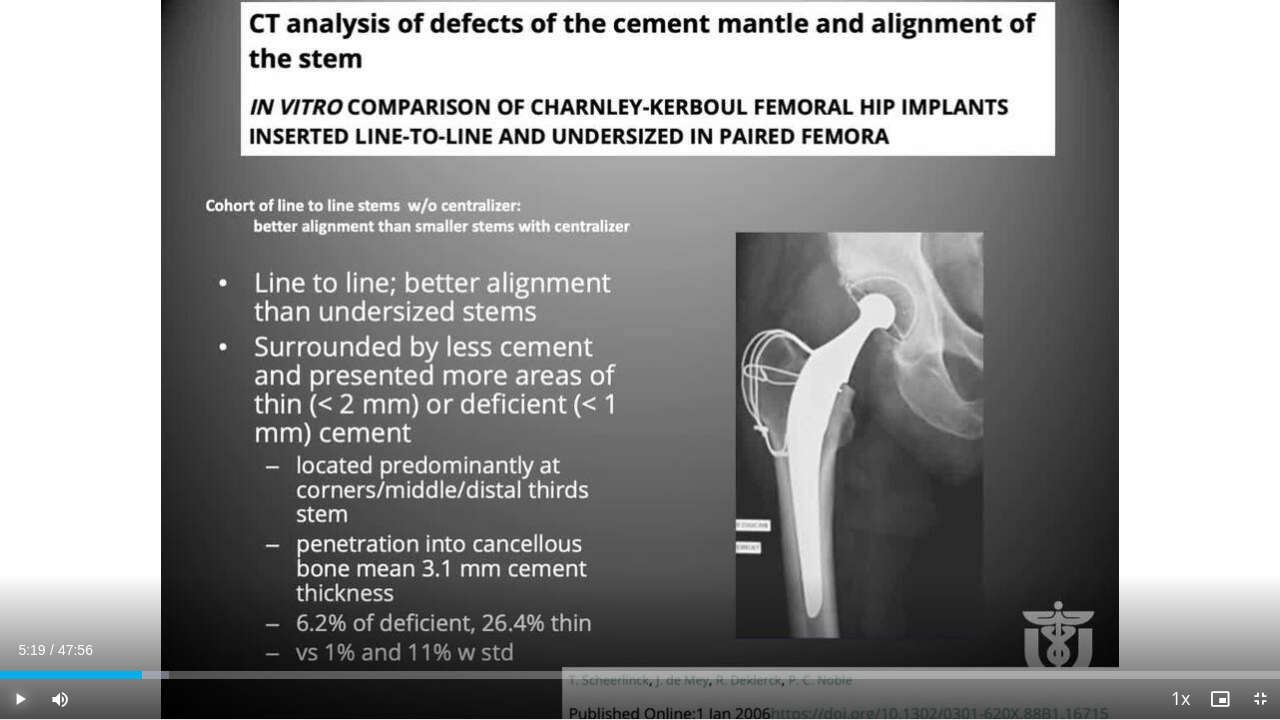 click at bounding box center (20, 699) 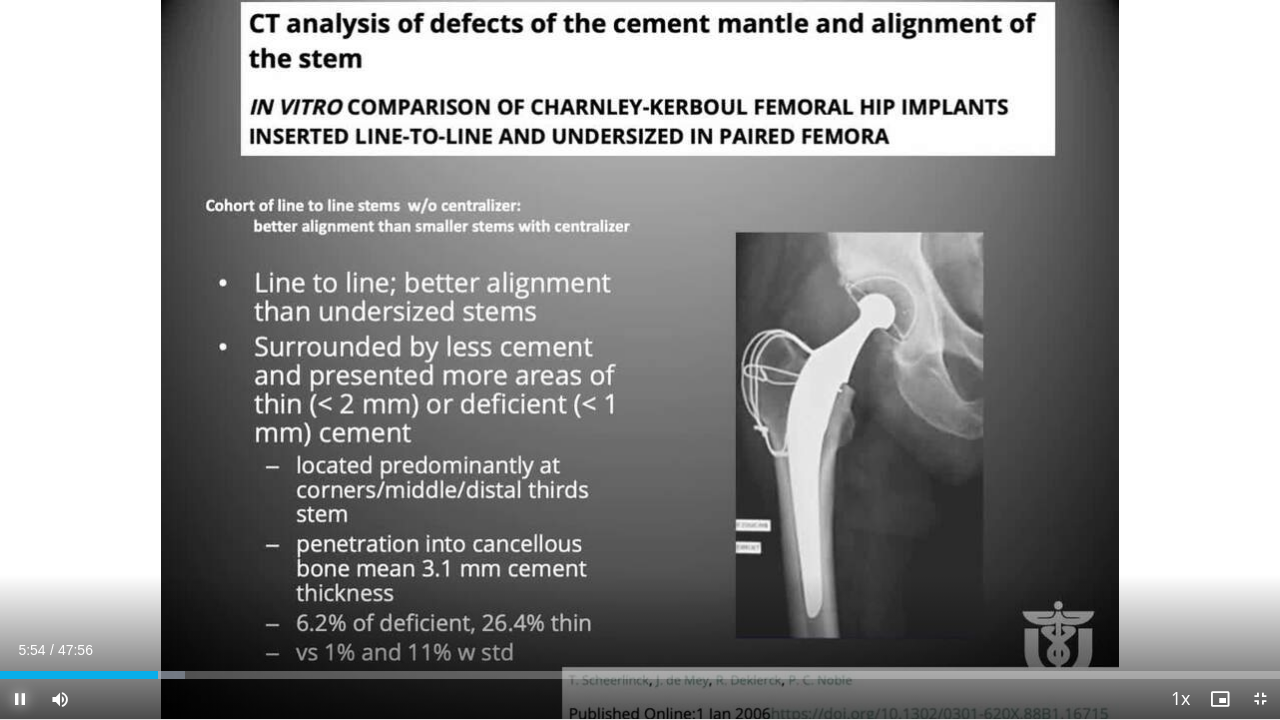 click at bounding box center (20, 699) 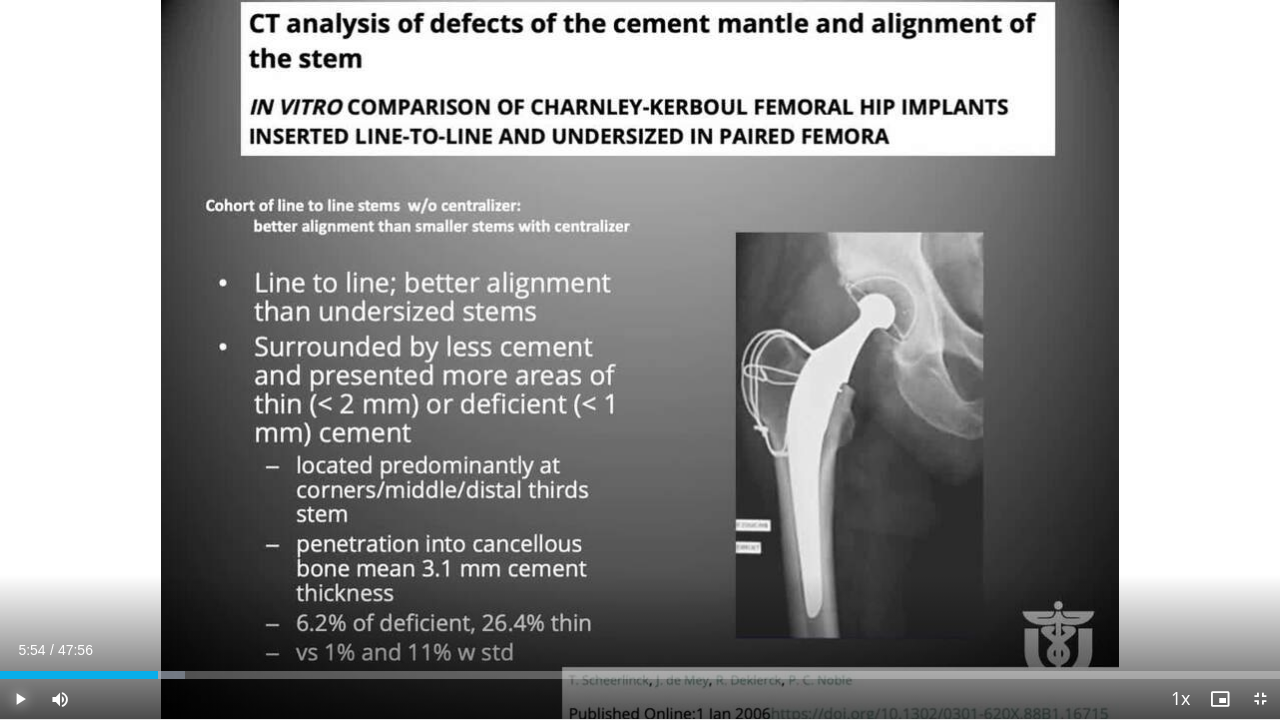 click at bounding box center [20, 699] 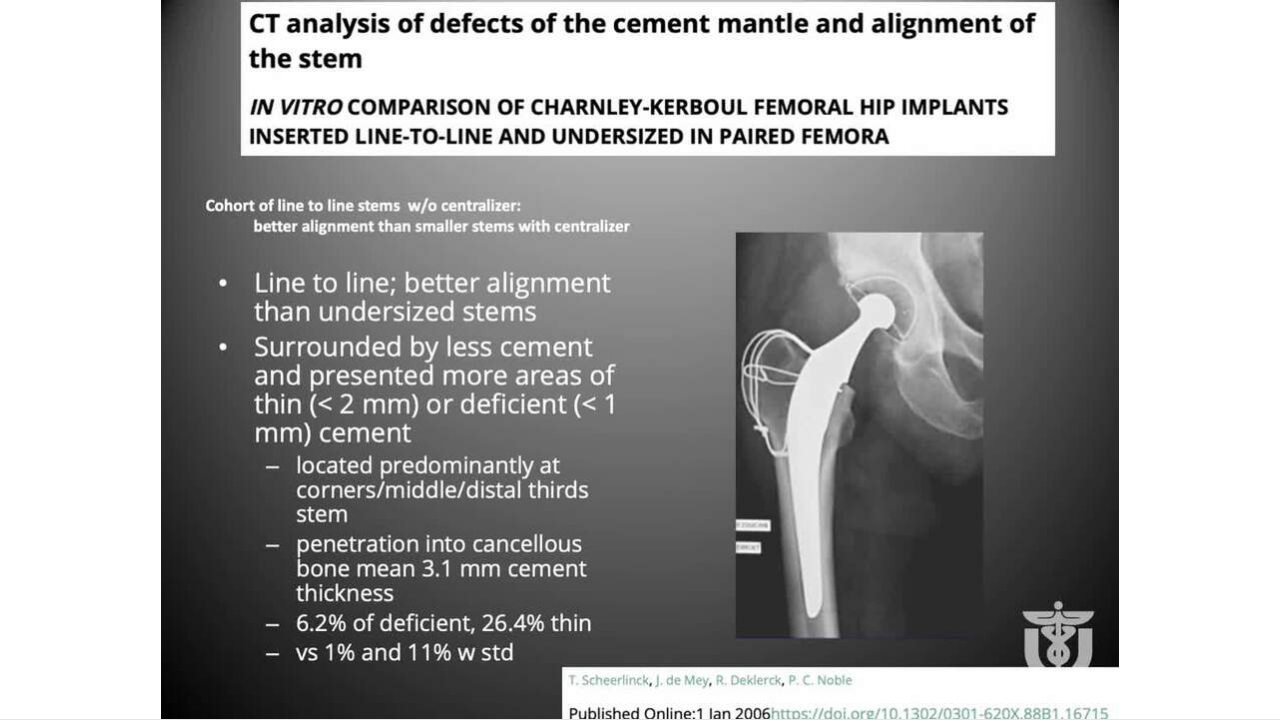 click on "Pause" at bounding box center [20, 699] 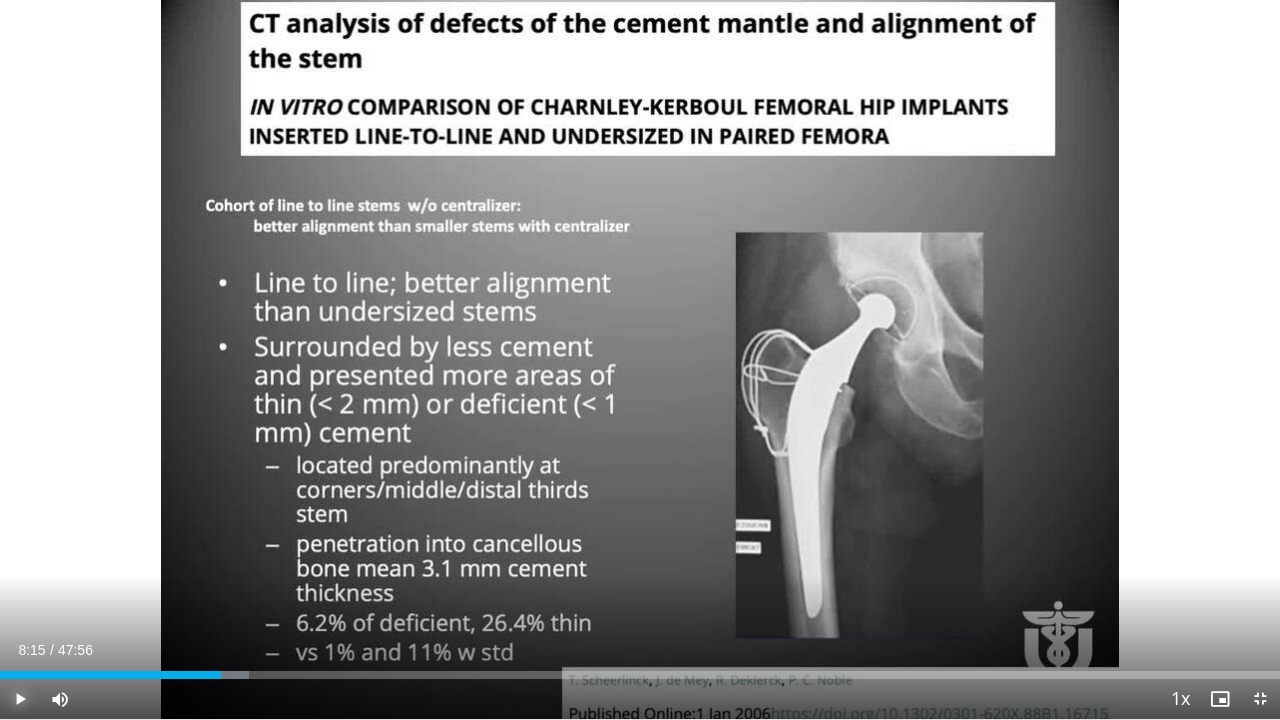 click on "Play" at bounding box center [20, 699] 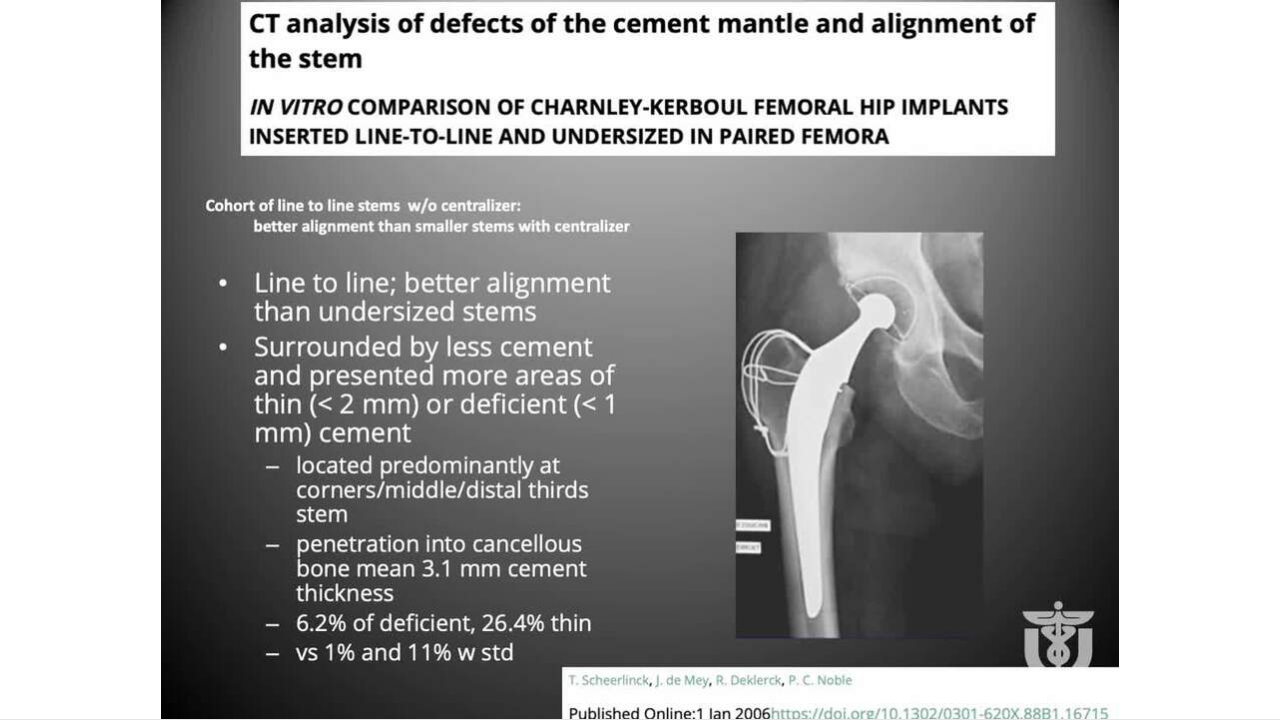 click on "Pause" at bounding box center [20, 699] 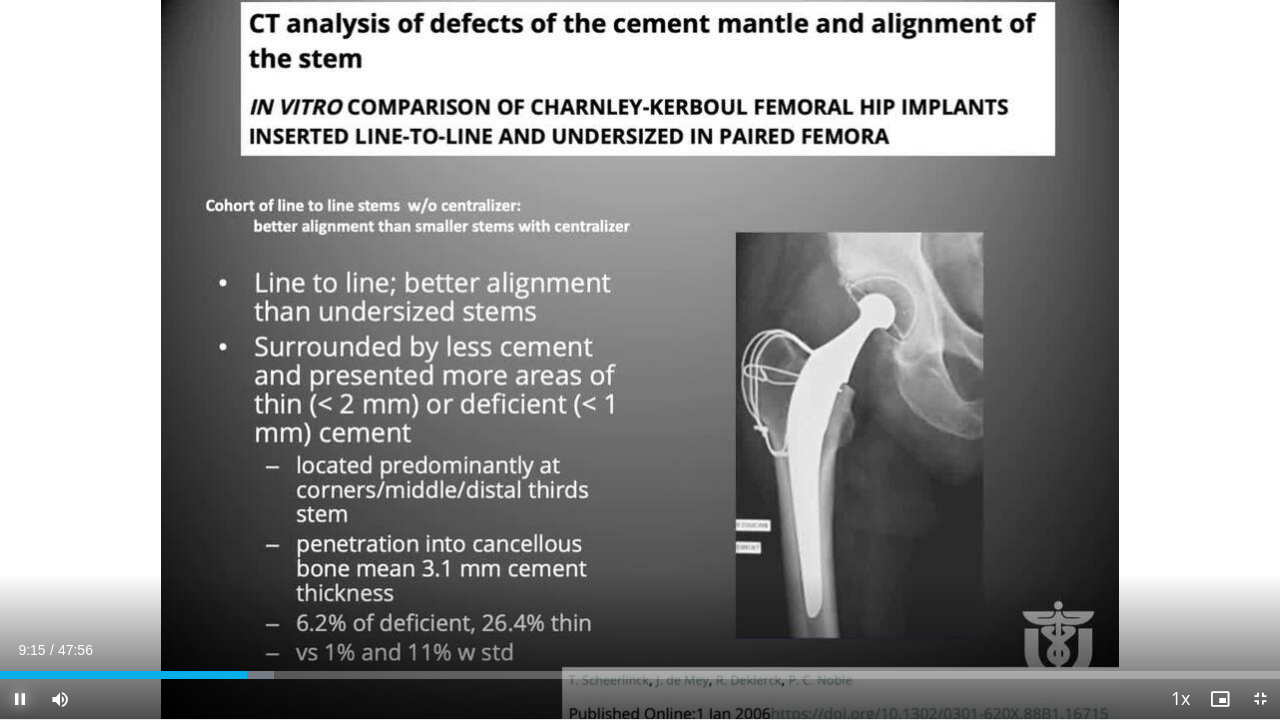 click at bounding box center [20, 699] 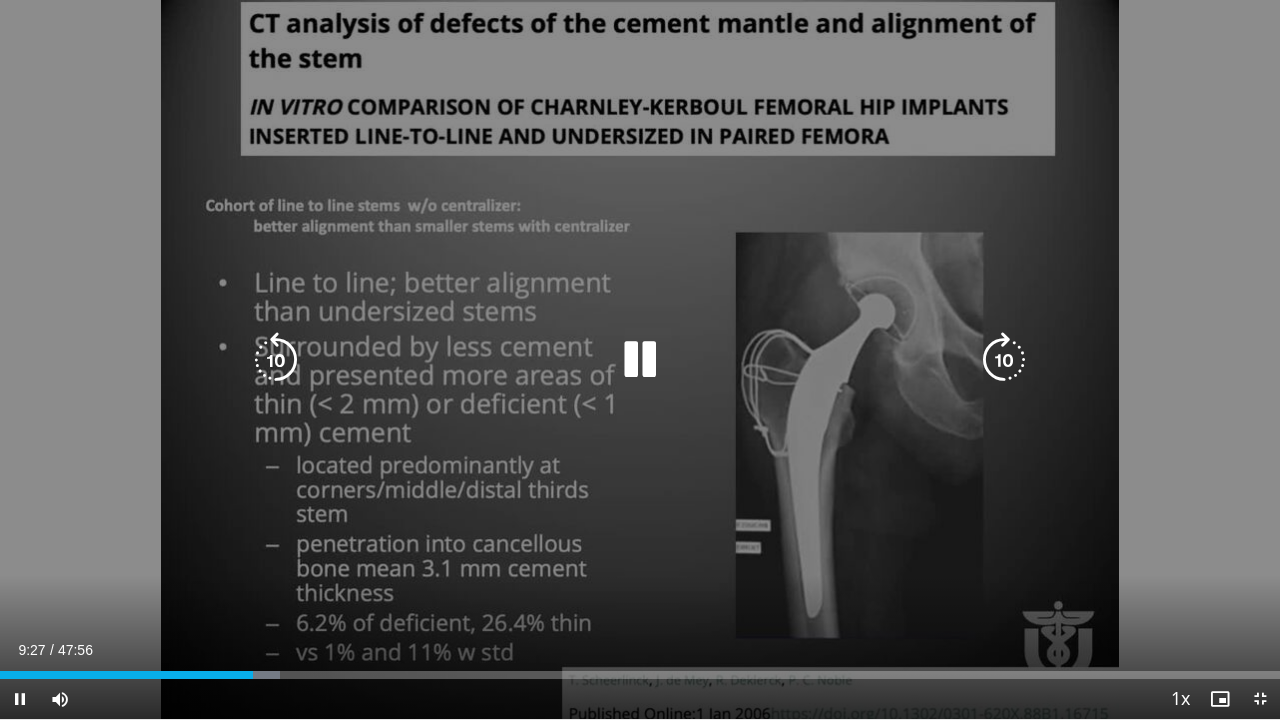 click at bounding box center [276, 360] 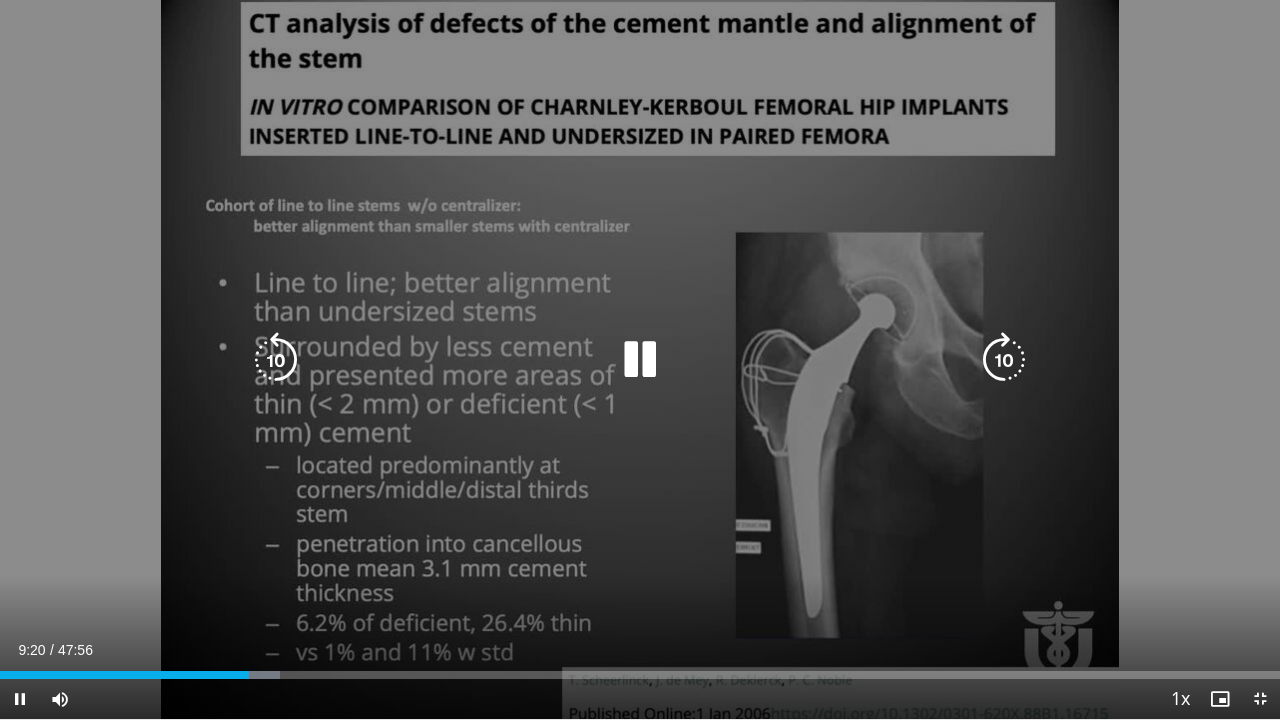 click at bounding box center (276, 360) 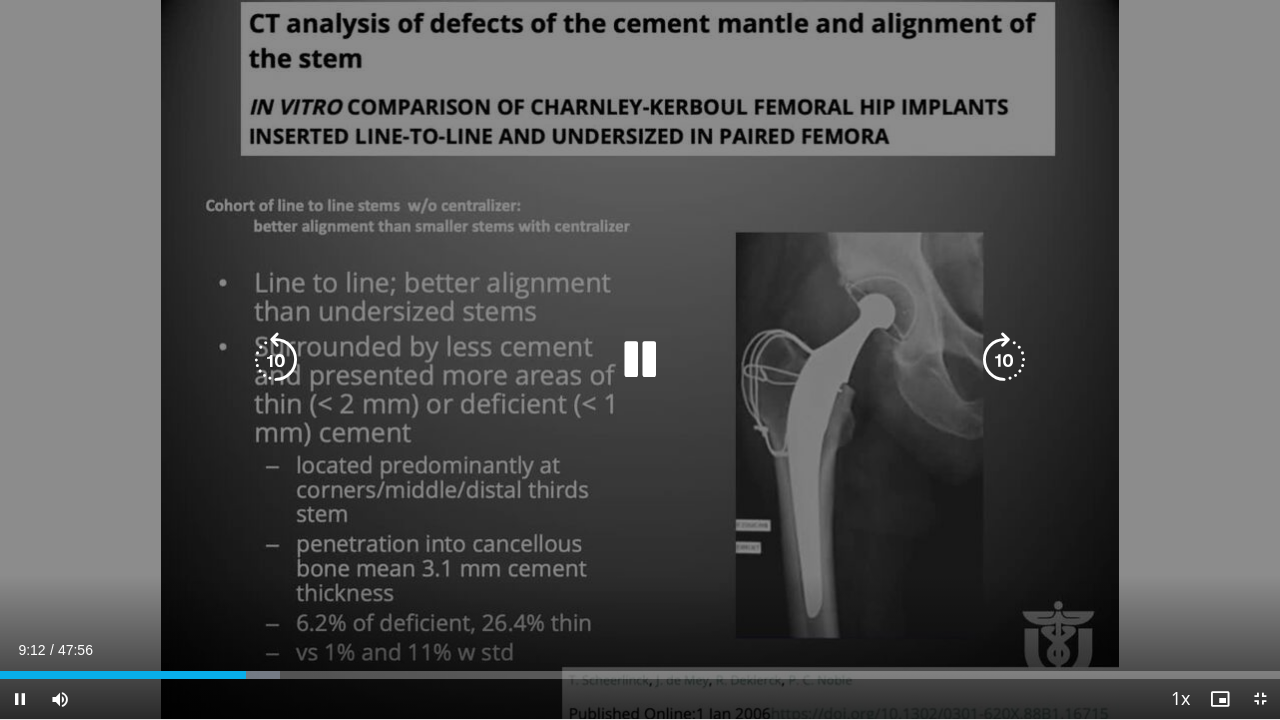 click at bounding box center (276, 360) 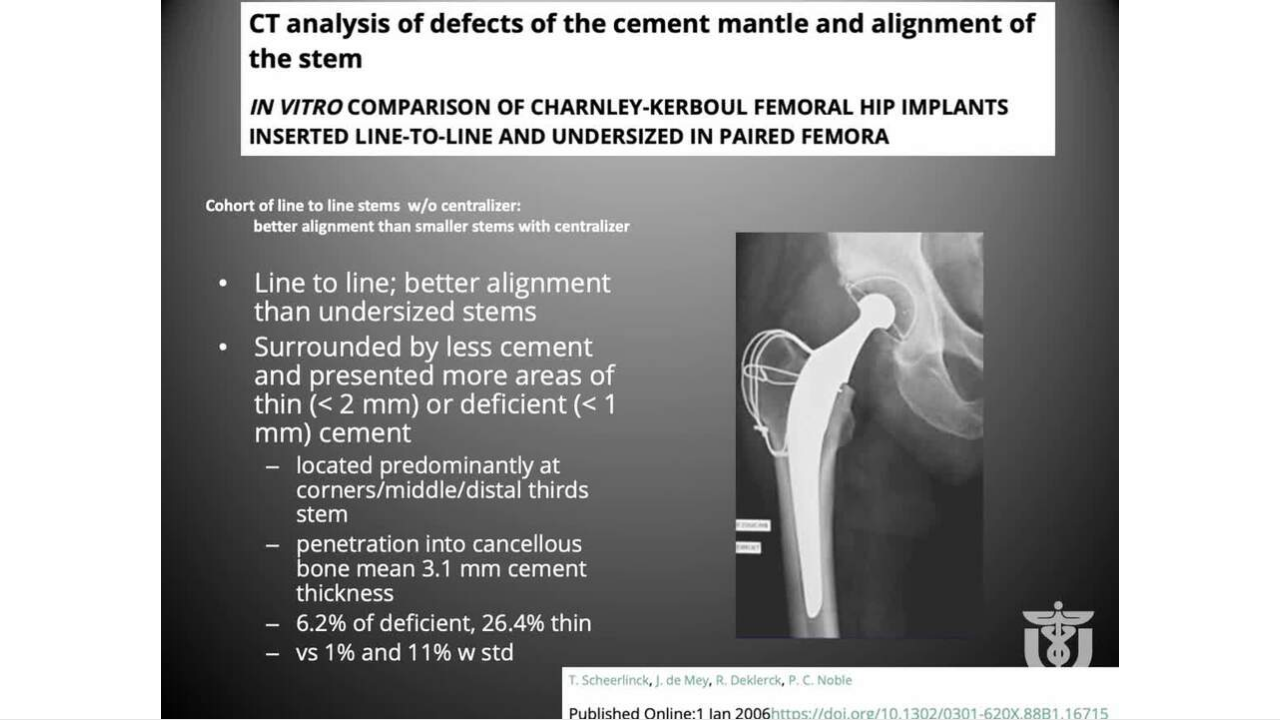 click on "10 seconds
Tap to unmute" at bounding box center [640, 359] 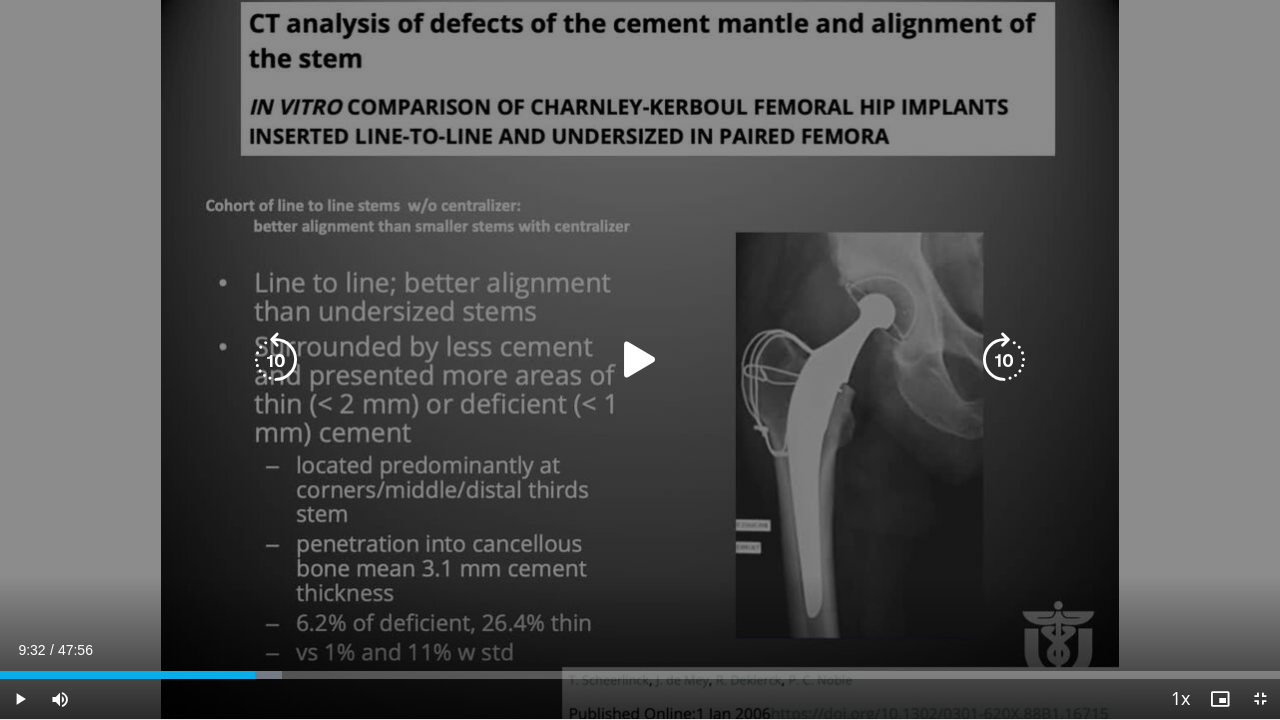 click on "10 seconds
Tap to unmute" at bounding box center [640, 359] 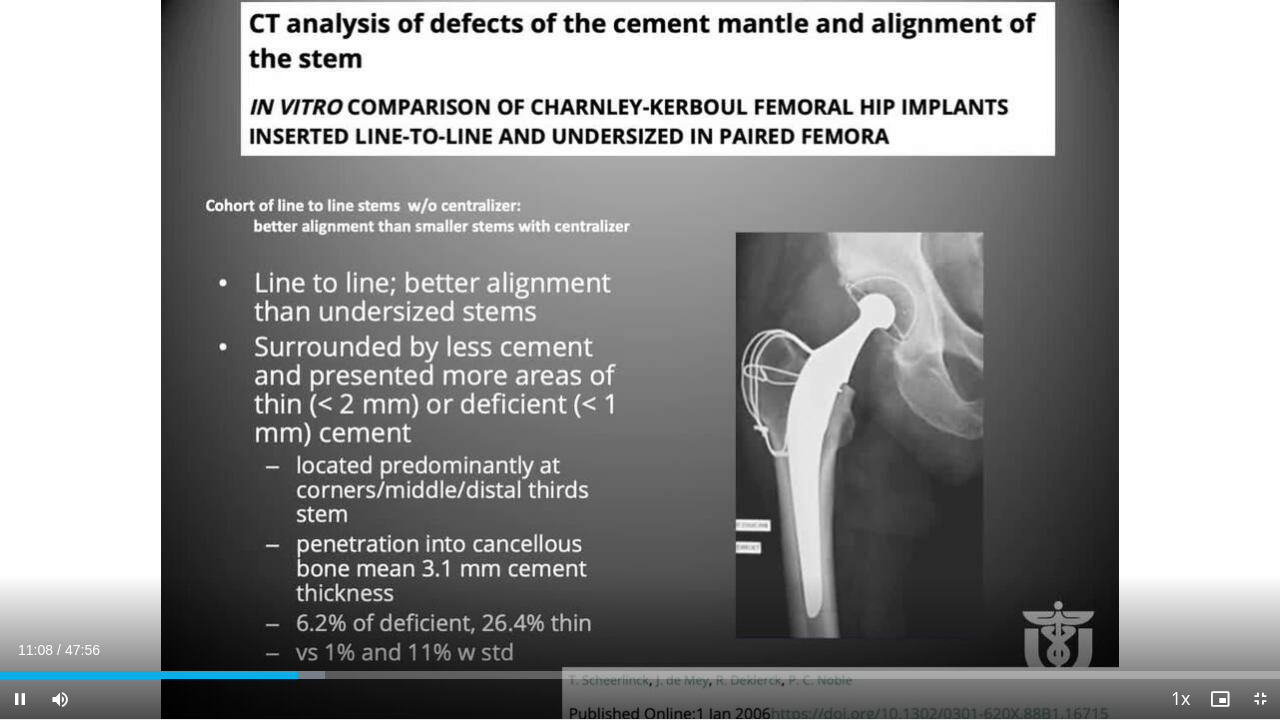 click on "10 seconds
Tap to unmute" at bounding box center [640, 359] 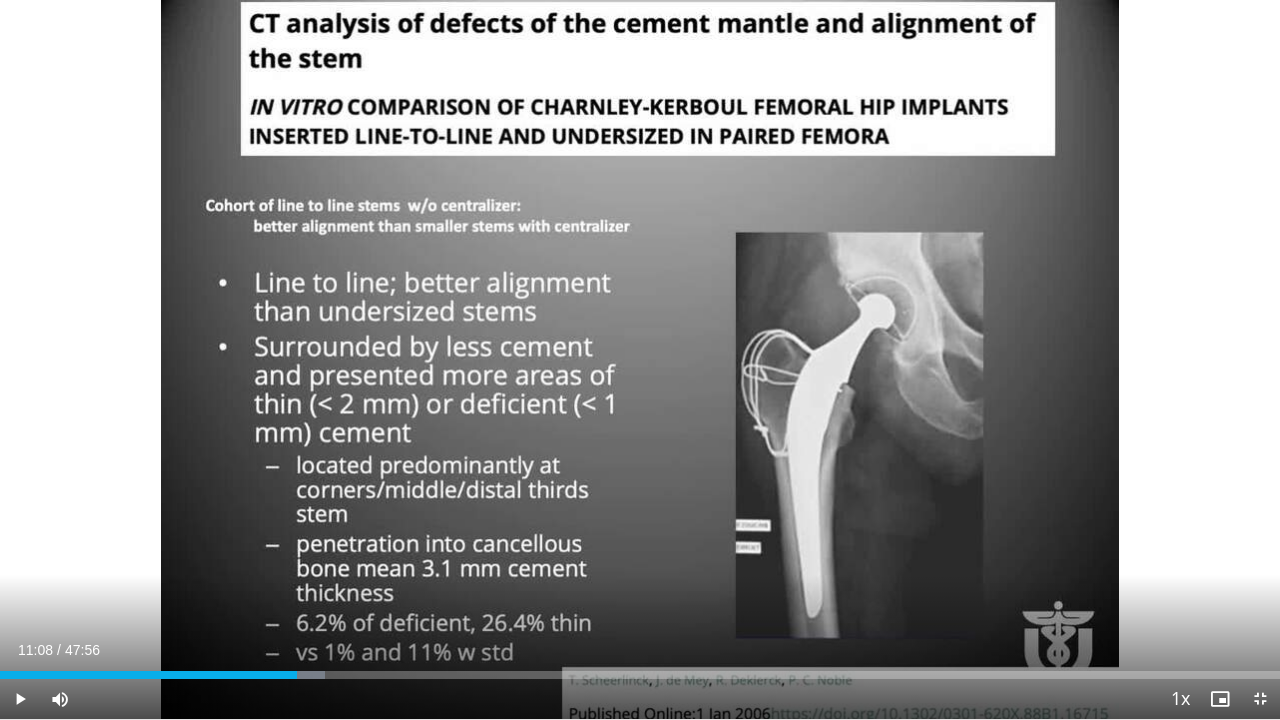 click on "10 seconds
Tap to unmute" at bounding box center [640, 359] 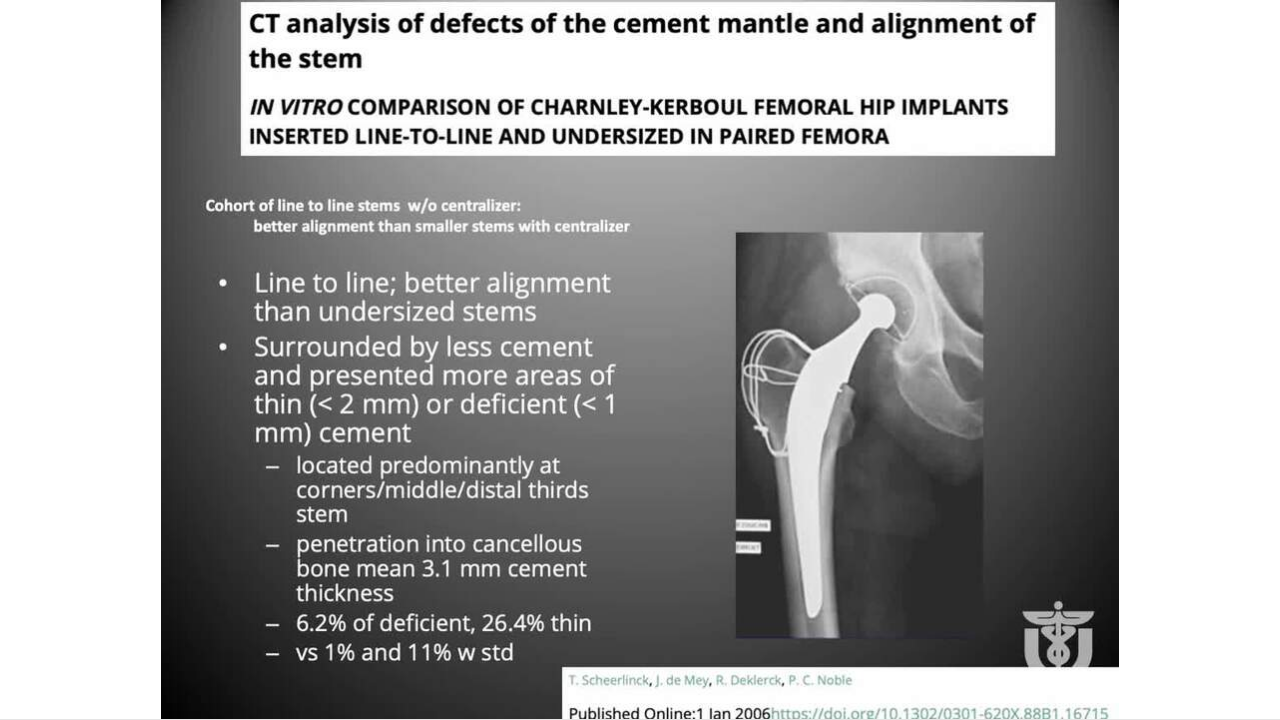 click on "10 seconds
Tap to unmute" at bounding box center (640, 359) 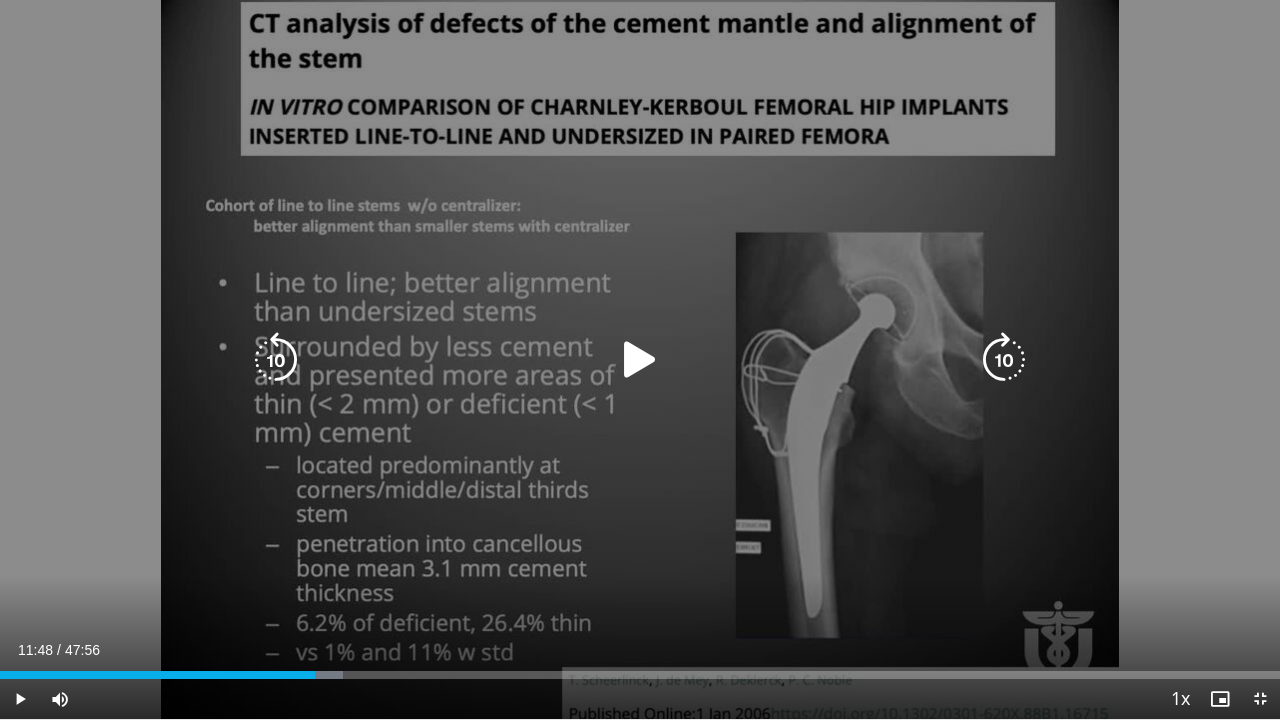 click at bounding box center [640, 360] 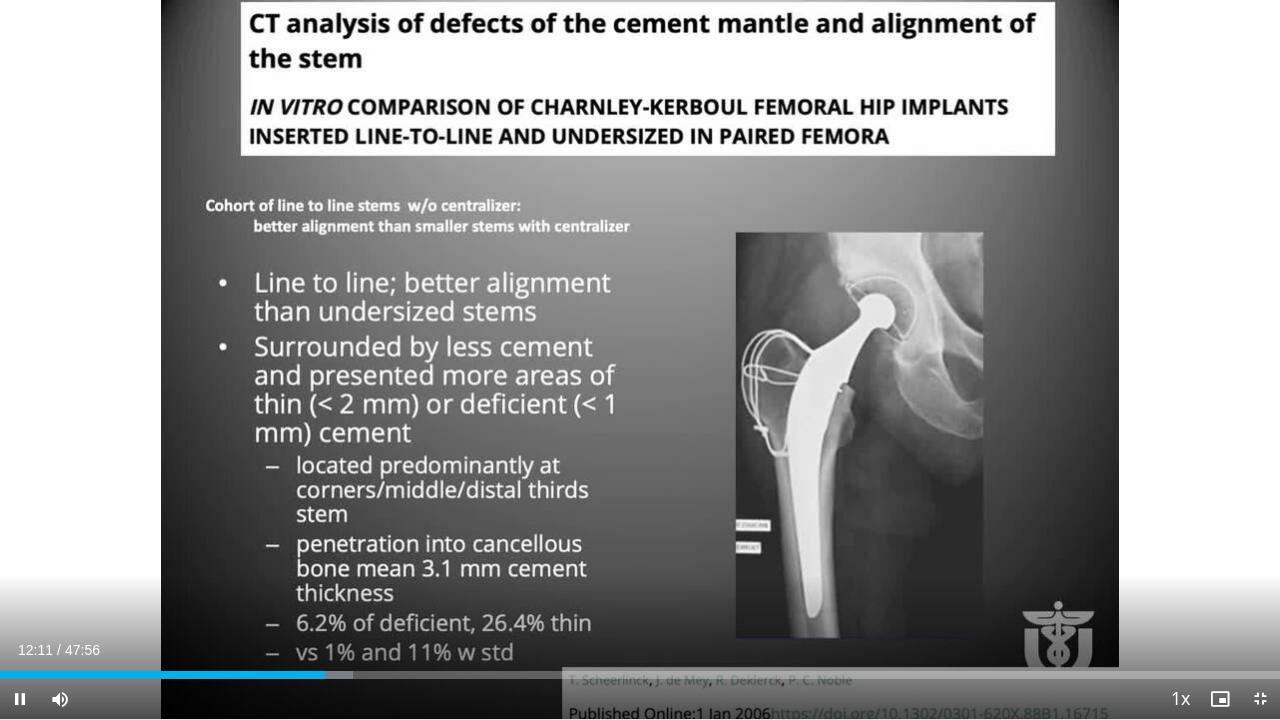 click on "10 seconds
Tap to unmute" at bounding box center [640, 359] 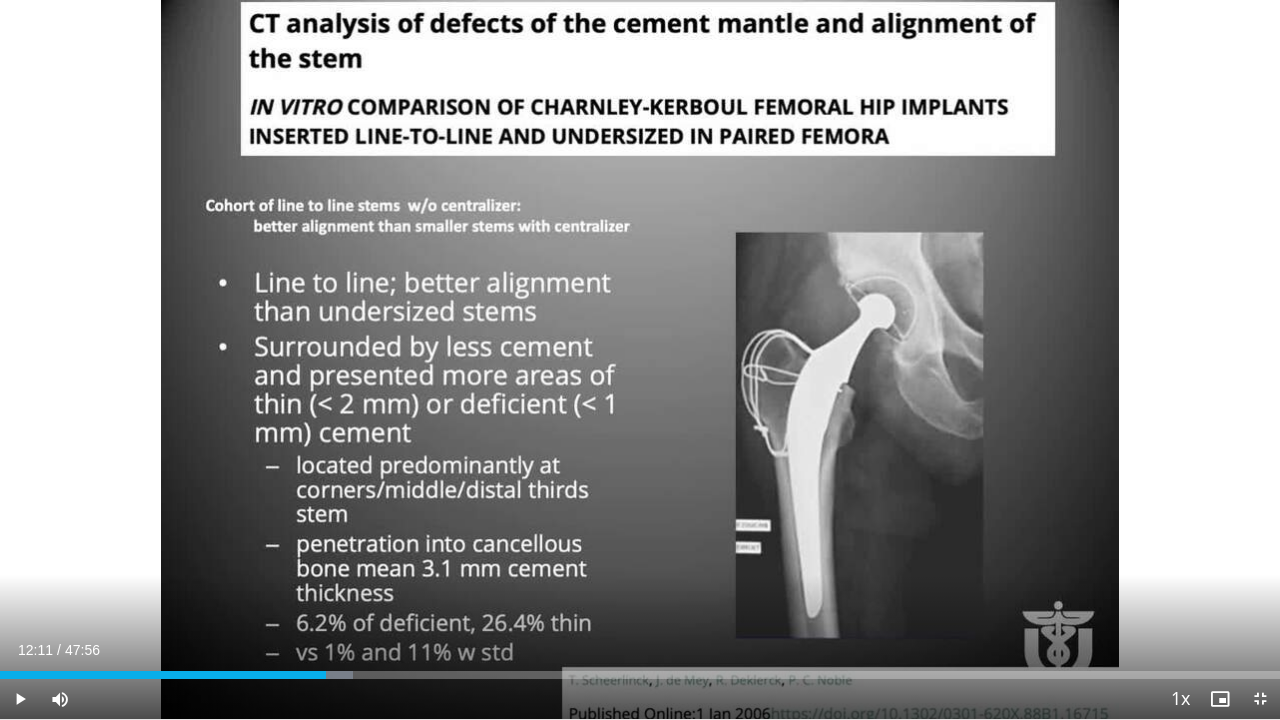 click on "10 seconds
Tap to unmute" at bounding box center [640, 359] 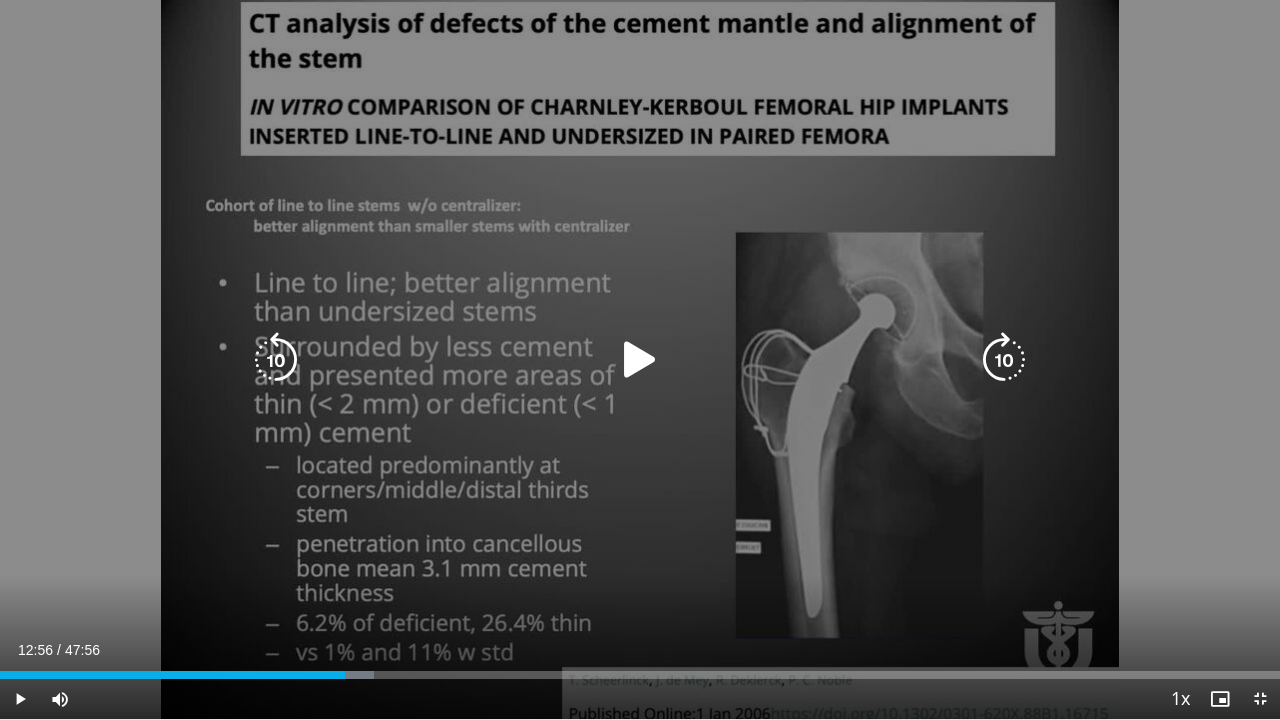 click at bounding box center (640, 360) 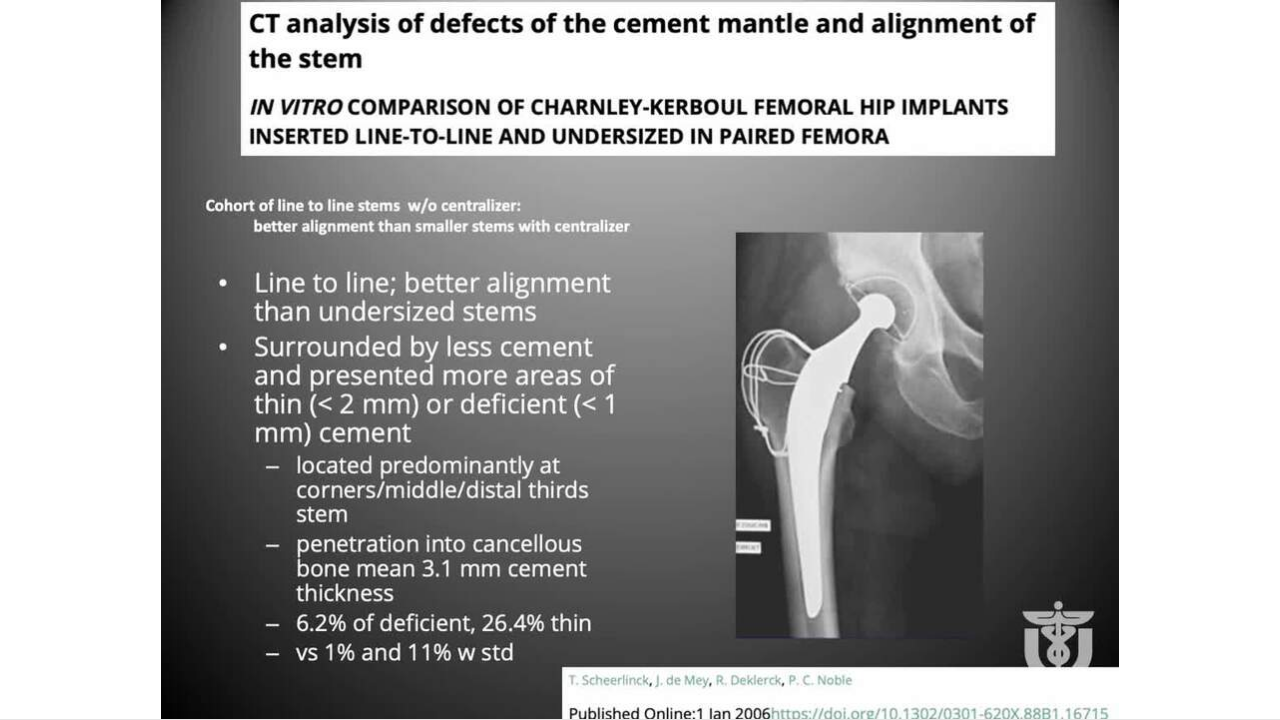 type 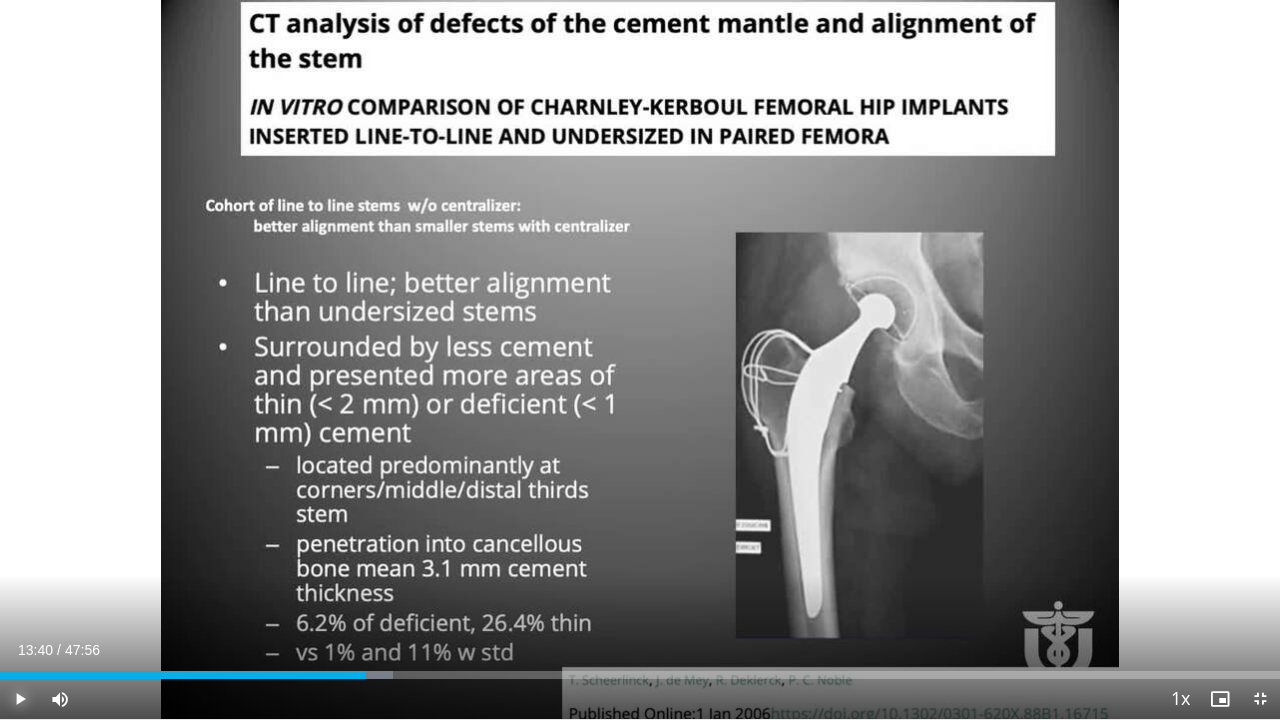 click at bounding box center [20, 699] 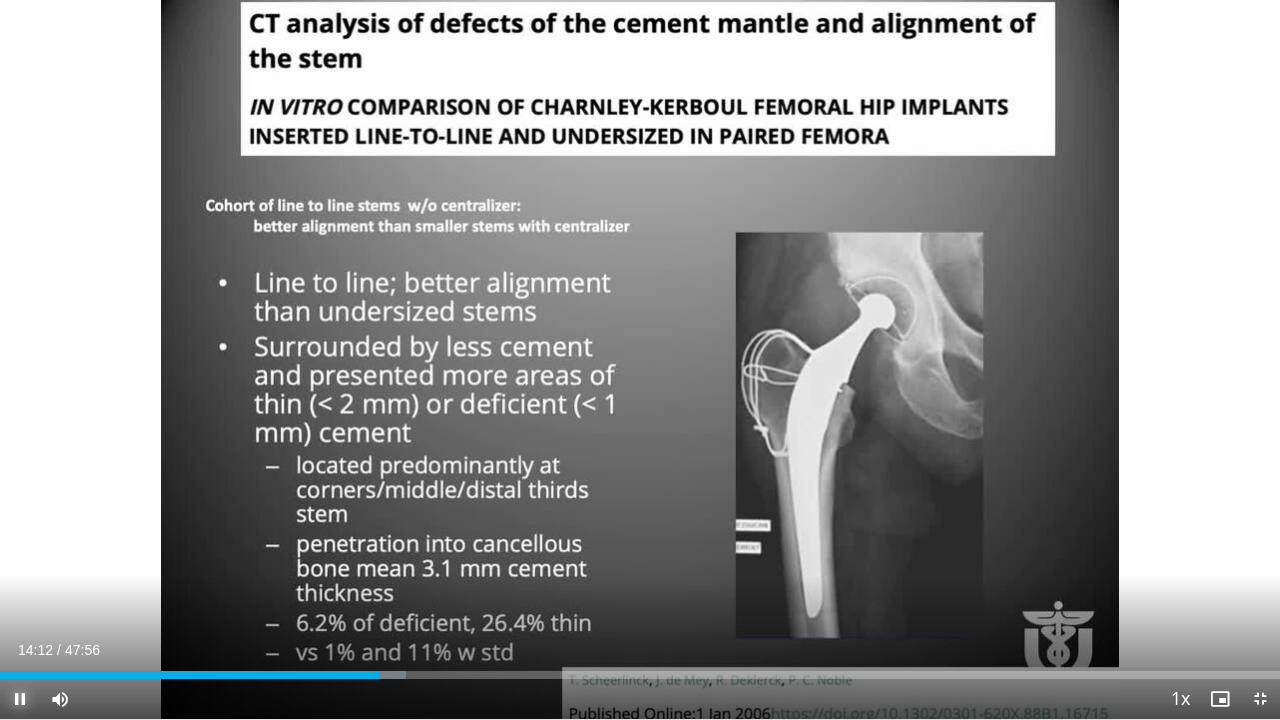 click at bounding box center [20, 699] 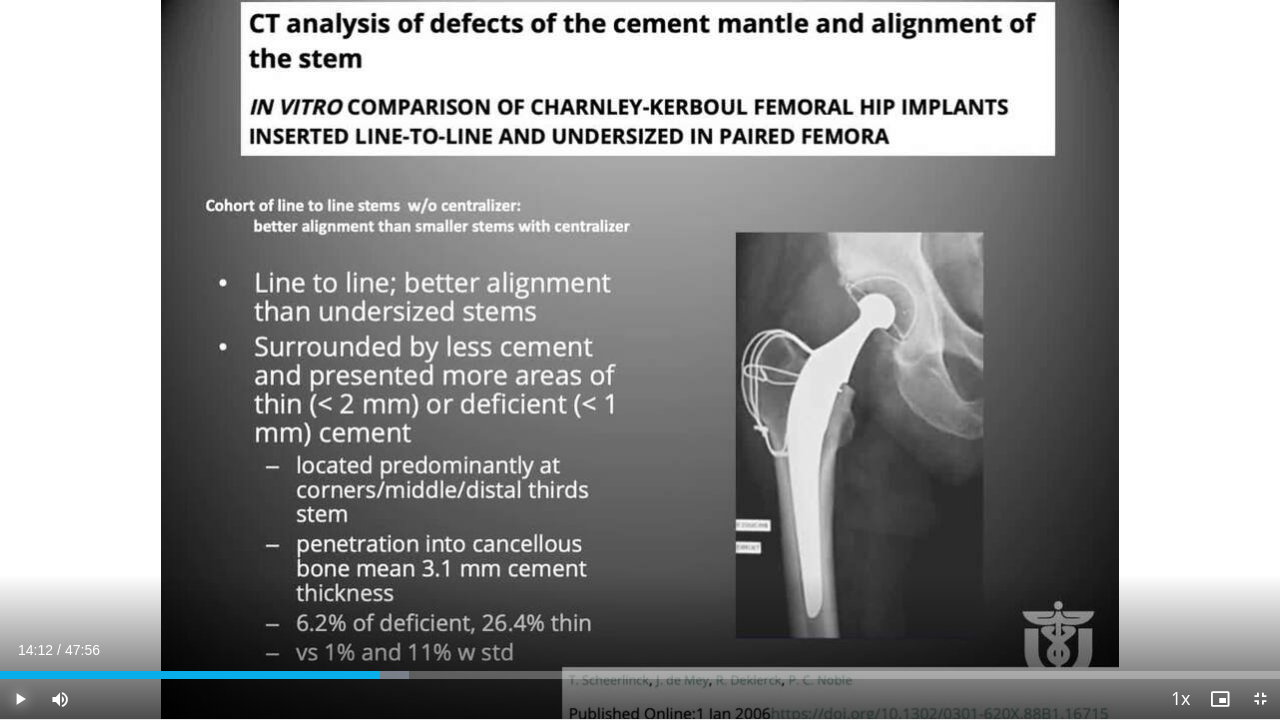 click at bounding box center [20, 699] 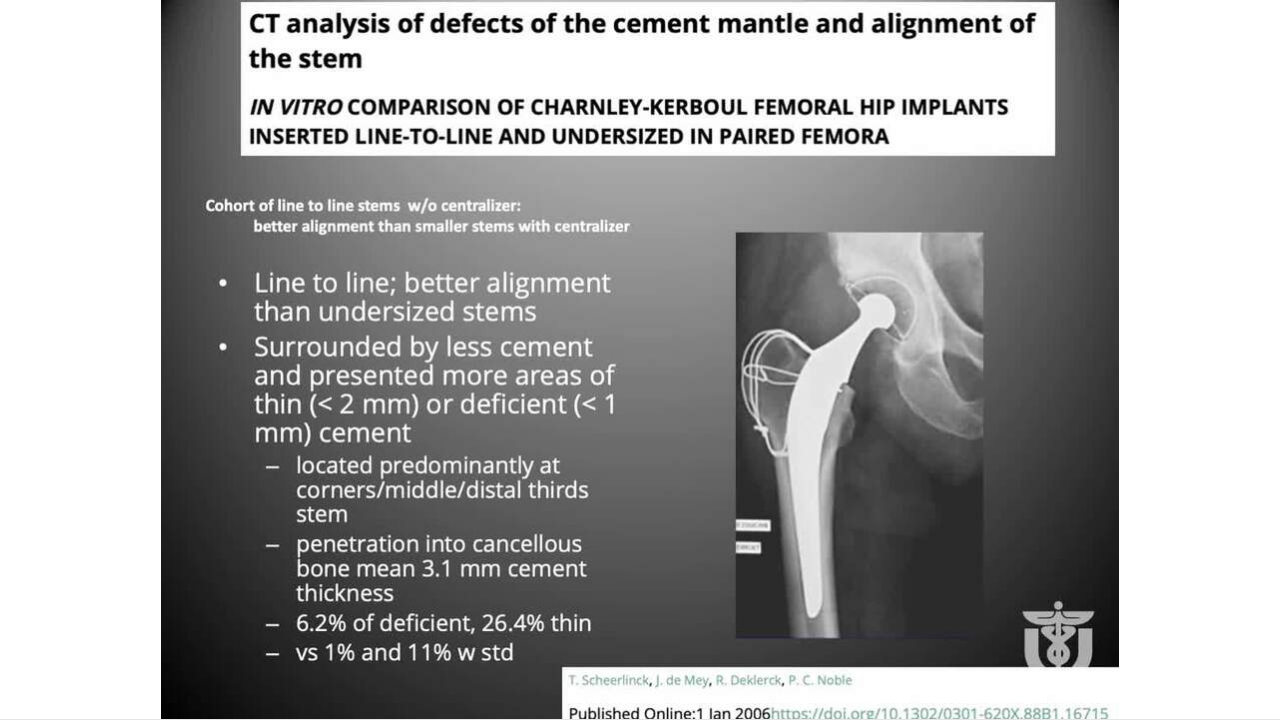 click on "**********" at bounding box center (640, 360) 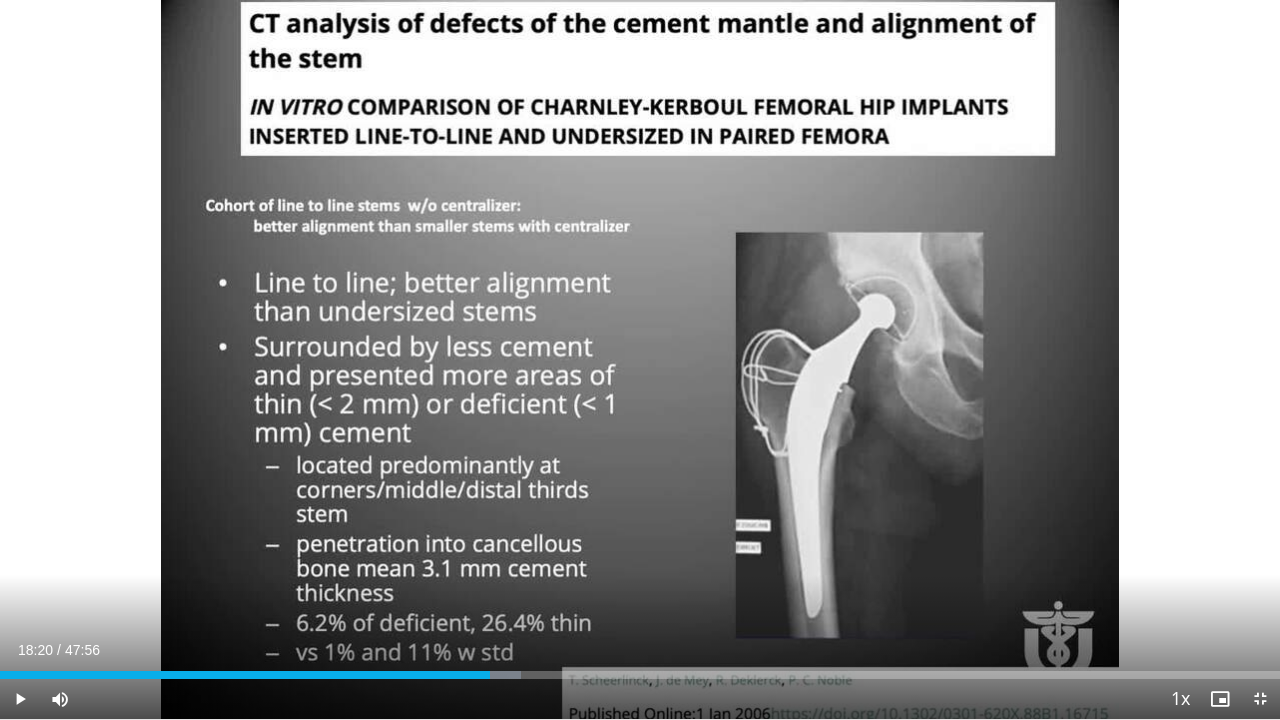 click on "Current Time  18:20 / Duration  47:56 Play Skip Backward Skip Forward Mute 42% Loaded :  40.67% 18:20 21:09 Stream Type  LIVE Seek to live, currently behind live LIVE   1x Playback Rate 0.5x 0.75x 1x , selected 1.25x 1.5x 1.75x 2x Chapters Chapters Descriptions descriptions off , selected Captions captions settings , opens captions settings dialog captions off , selected Audio Track en (Main) , selected Exit Fullscreen Enable picture-in-picture mode" at bounding box center (640, 699) 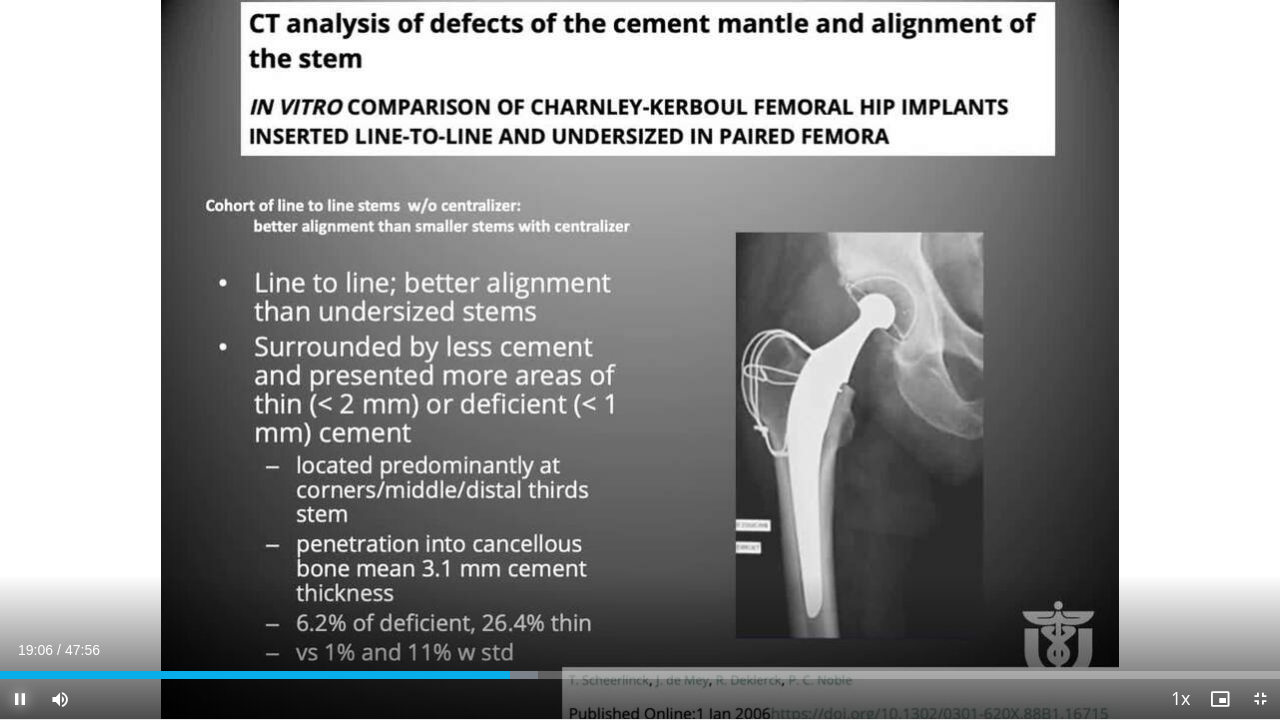 click at bounding box center [20, 699] 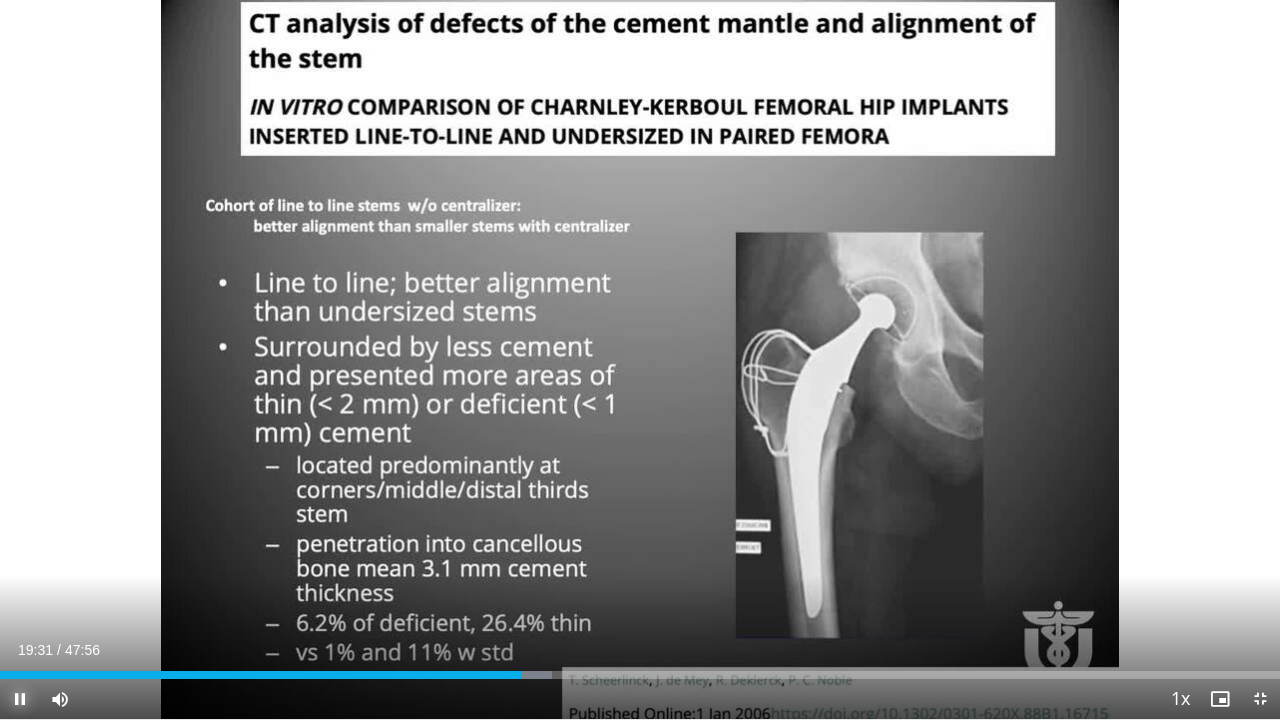 click at bounding box center [20, 699] 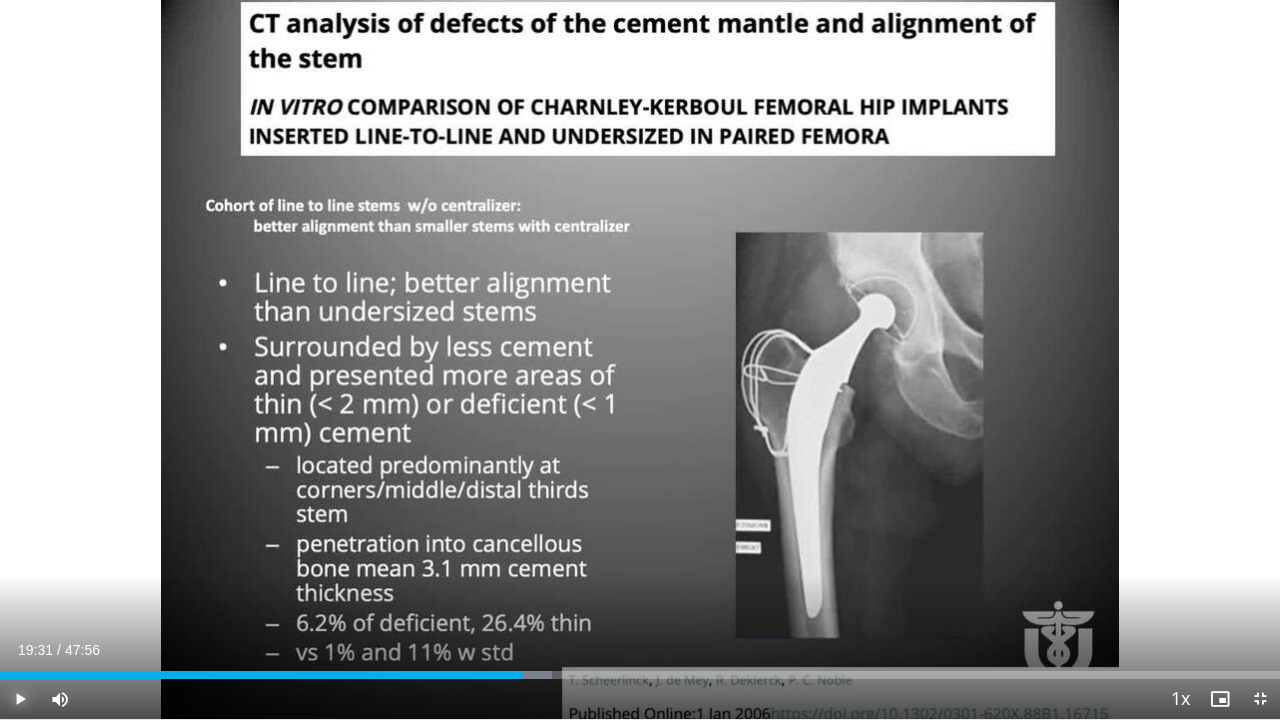 click on "Play" at bounding box center [20, 699] 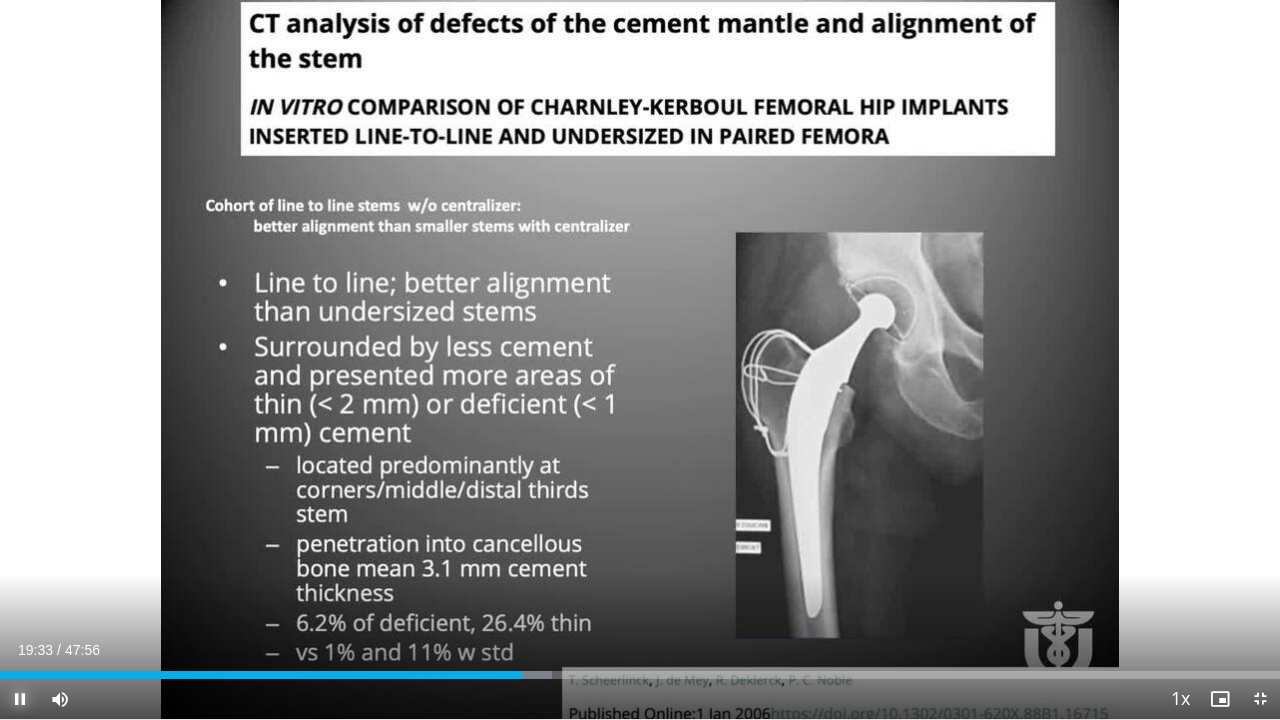 click at bounding box center (20, 699) 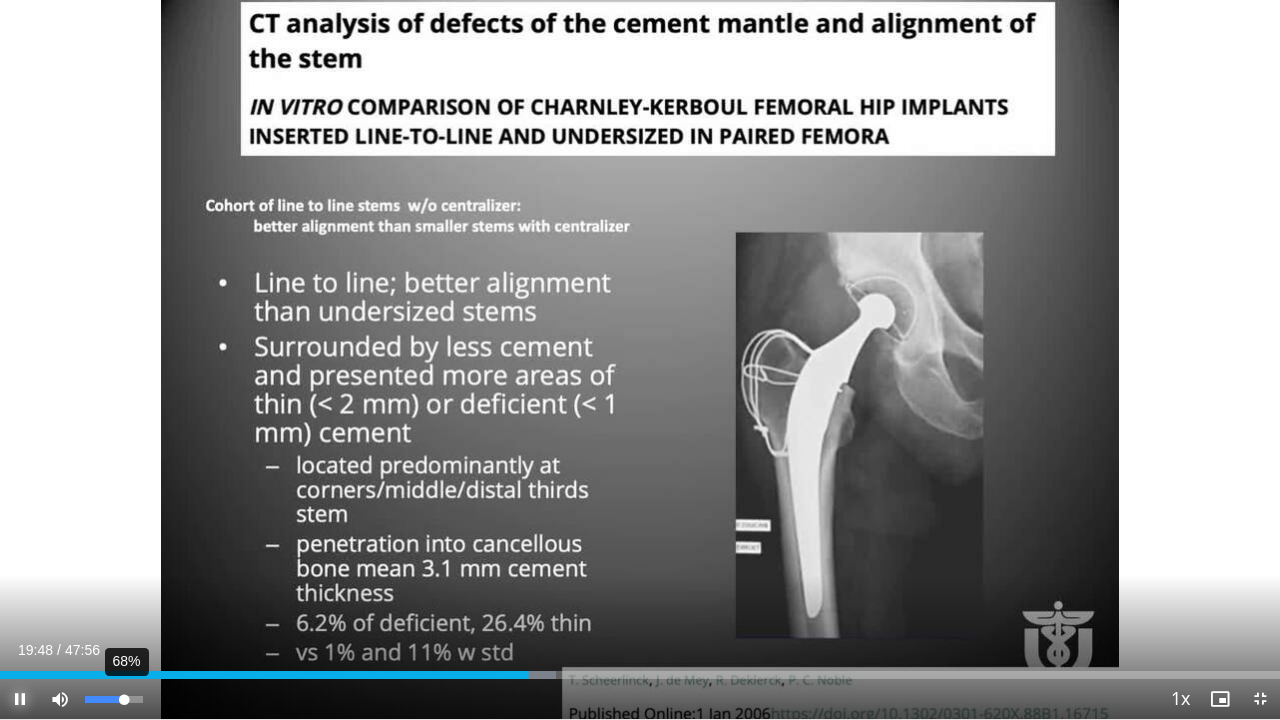 drag, startPoint x: 140, startPoint y: 702, endPoint x: 124, endPoint y: 700, distance: 16.124516 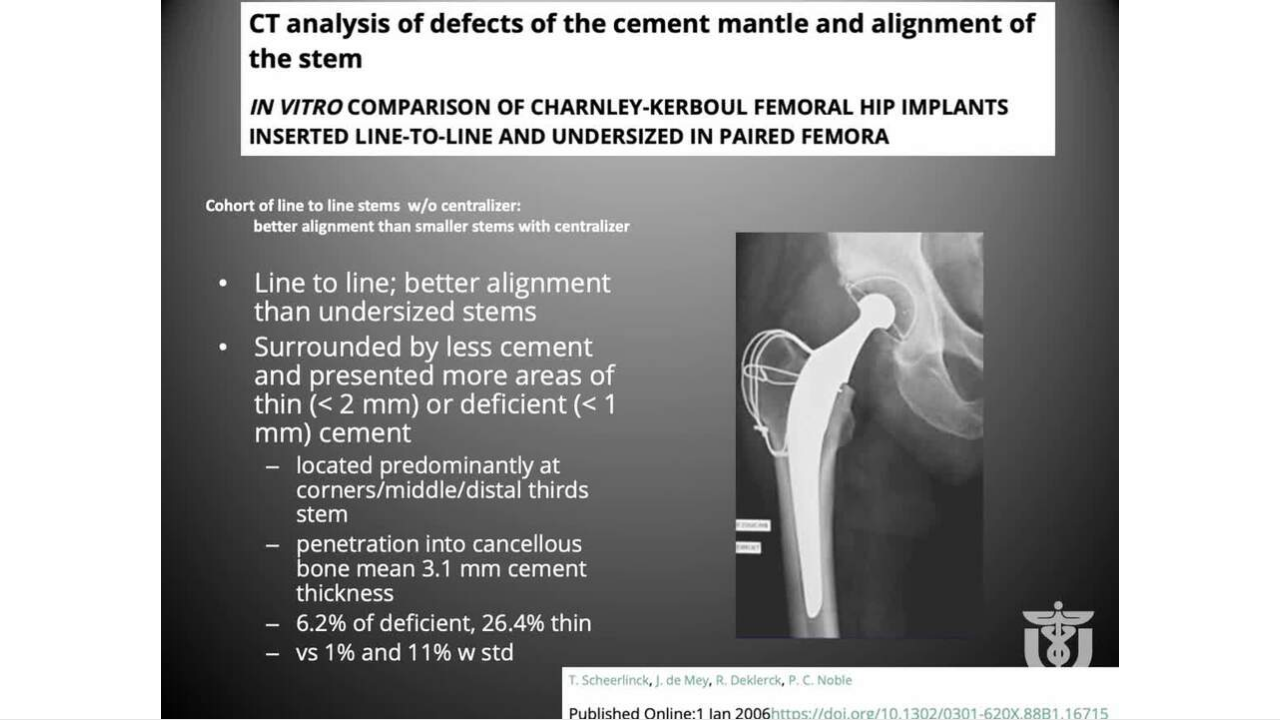 click on "Pause" at bounding box center (20, 699) 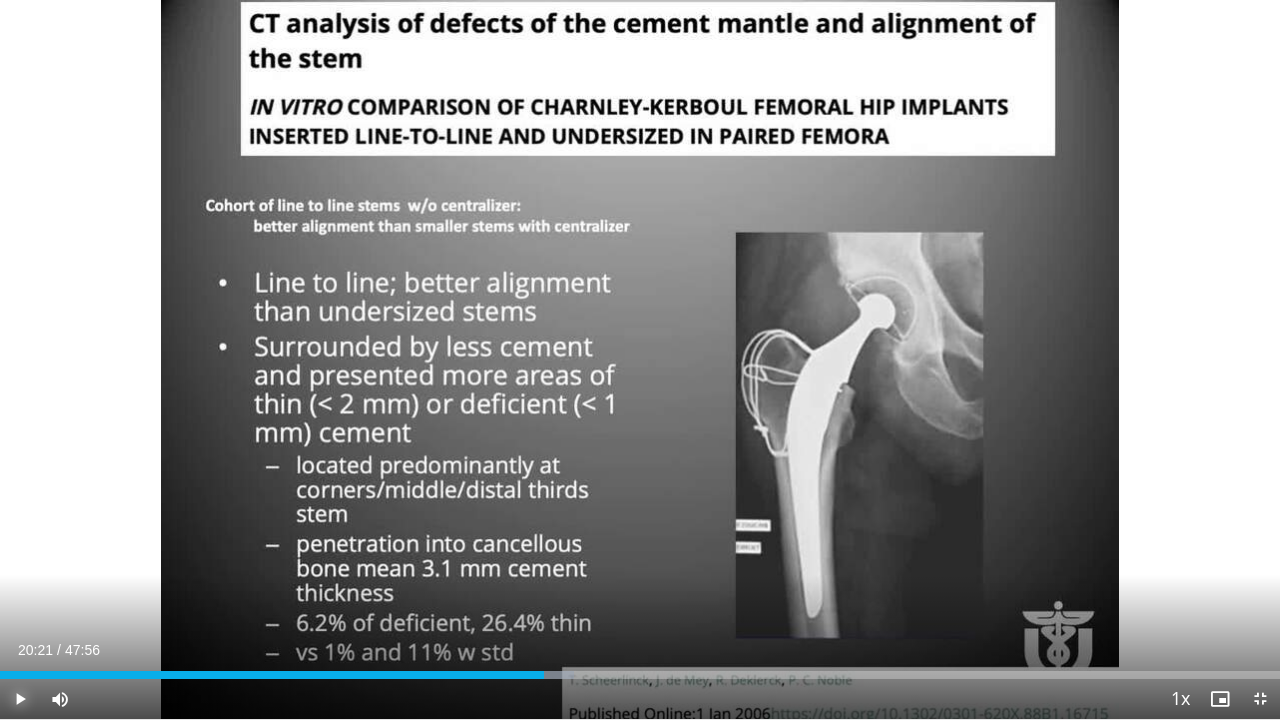 click on "Play" at bounding box center [20, 699] 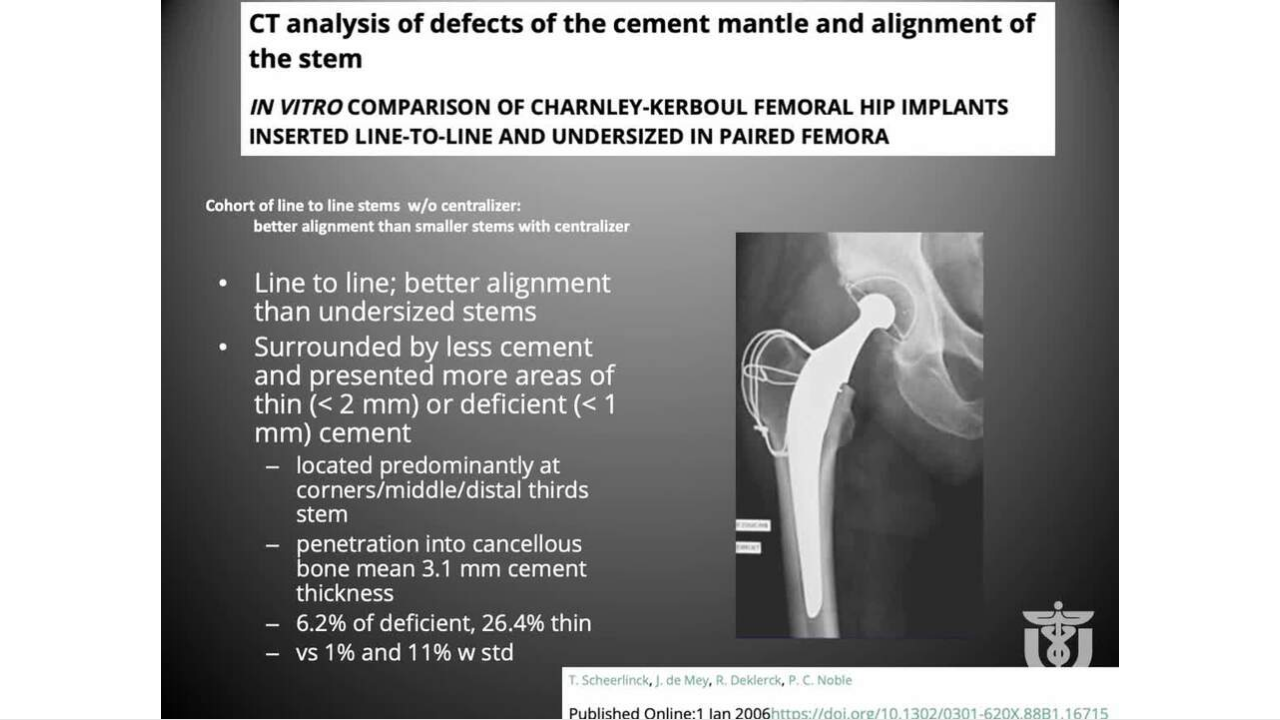 click on "Pause" at bounding box center (20, 699) 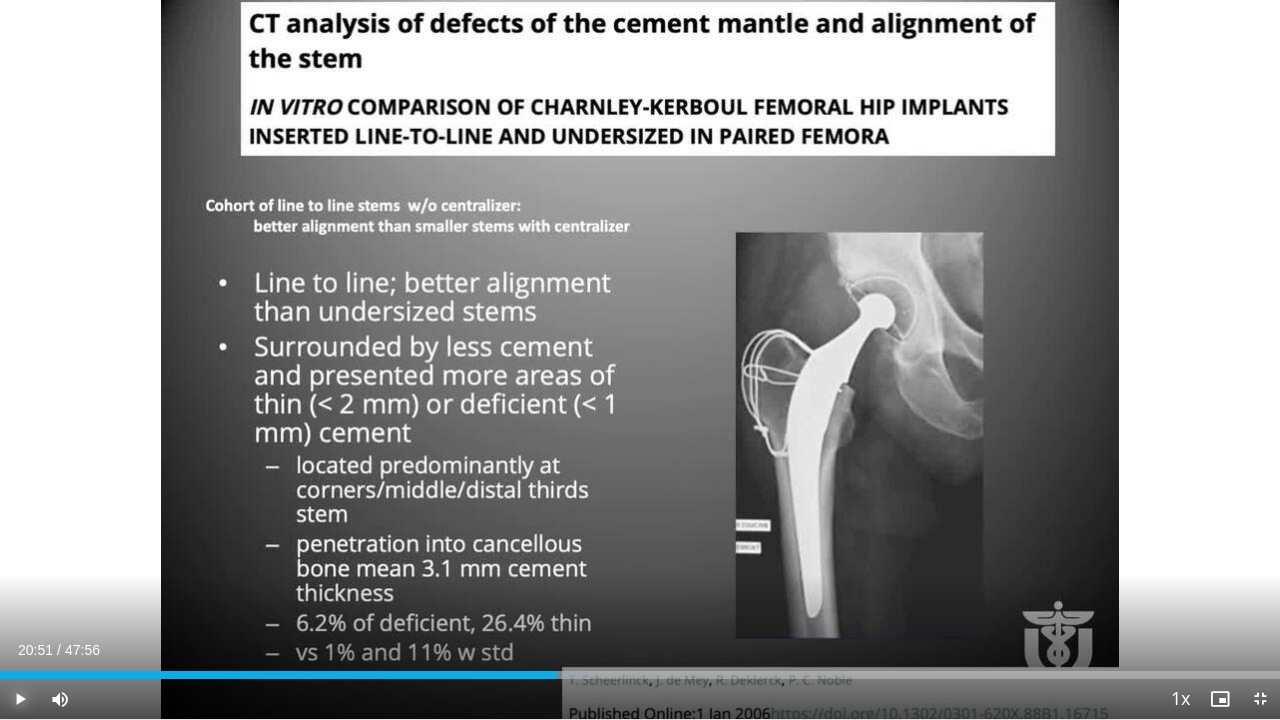 click on "Play" at bounding box center [20, 699] 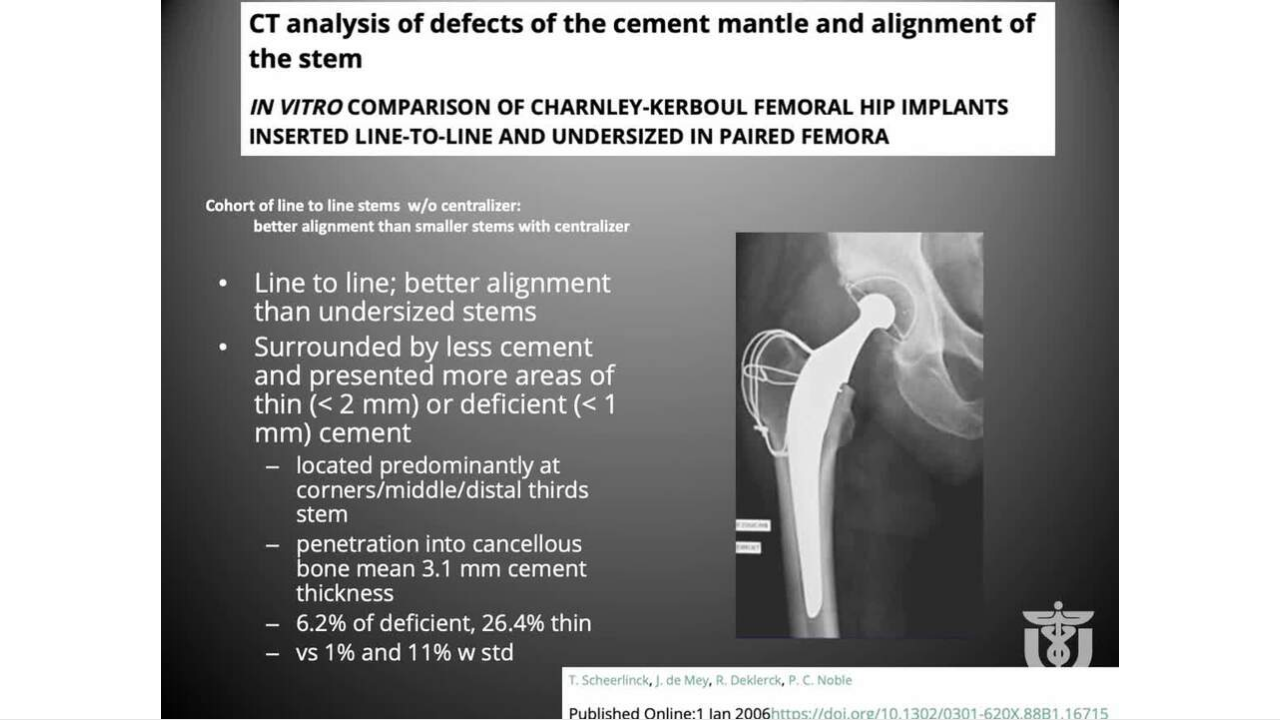 click on "Pause" at bounding box center [20, 699] 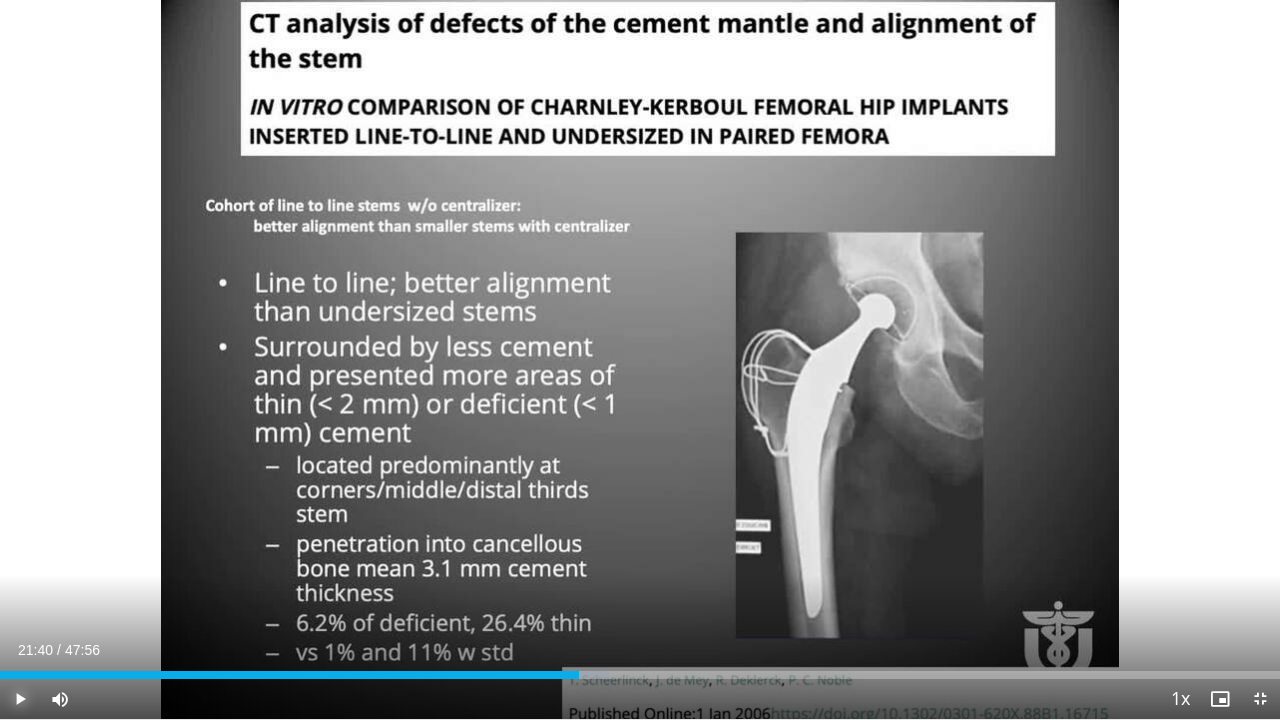 click on "Play" at bounding box center (20, 699) 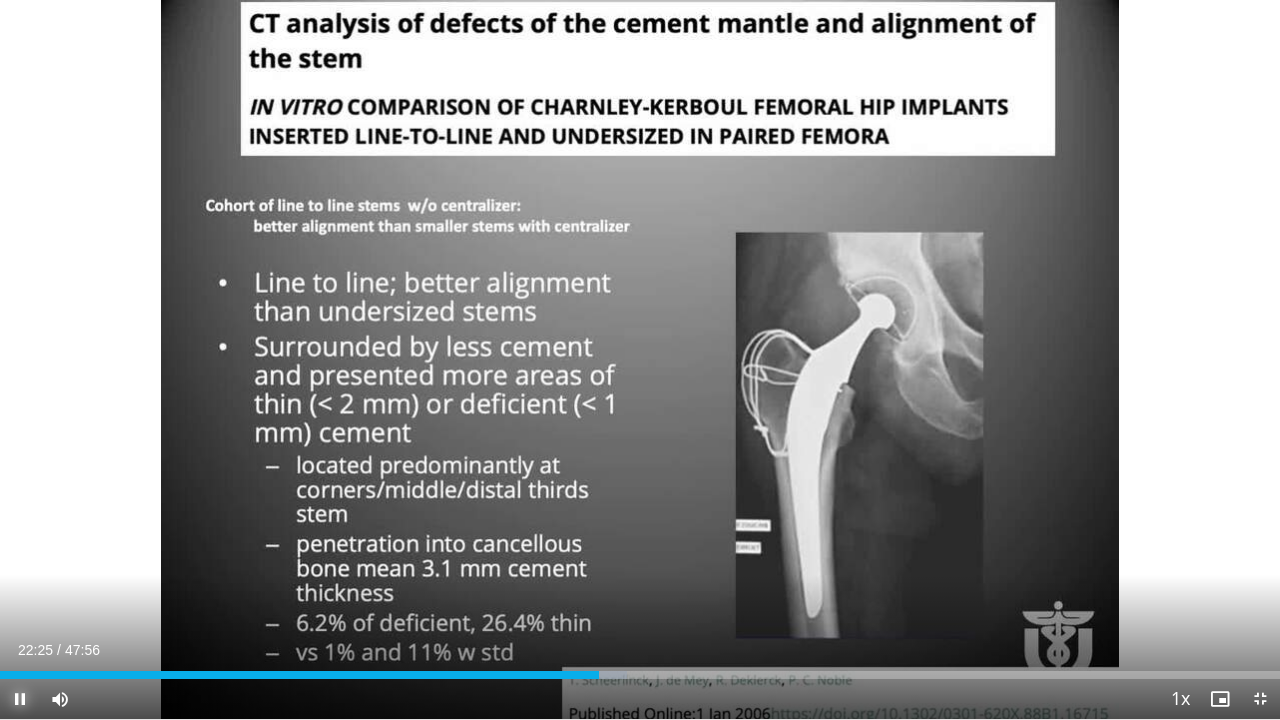 click on "Pause" at bounding box center (20, 699) 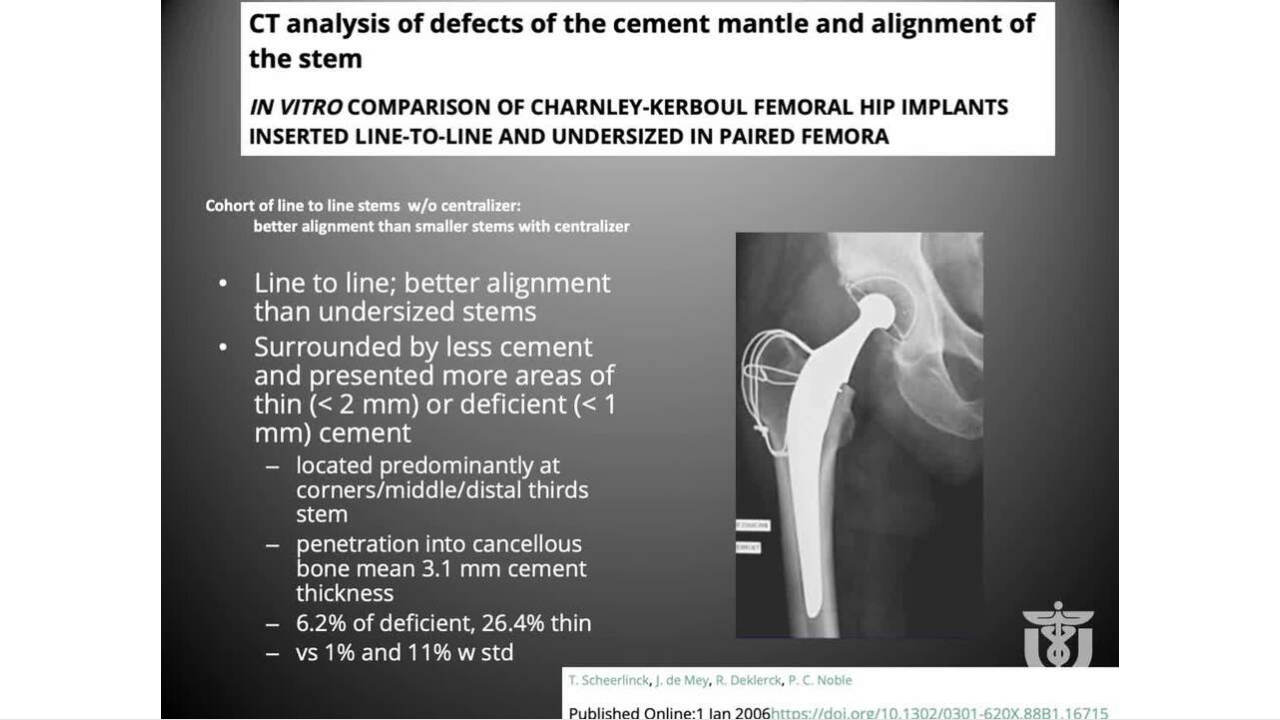 click on "Pause" at bounding box center [20, 699] 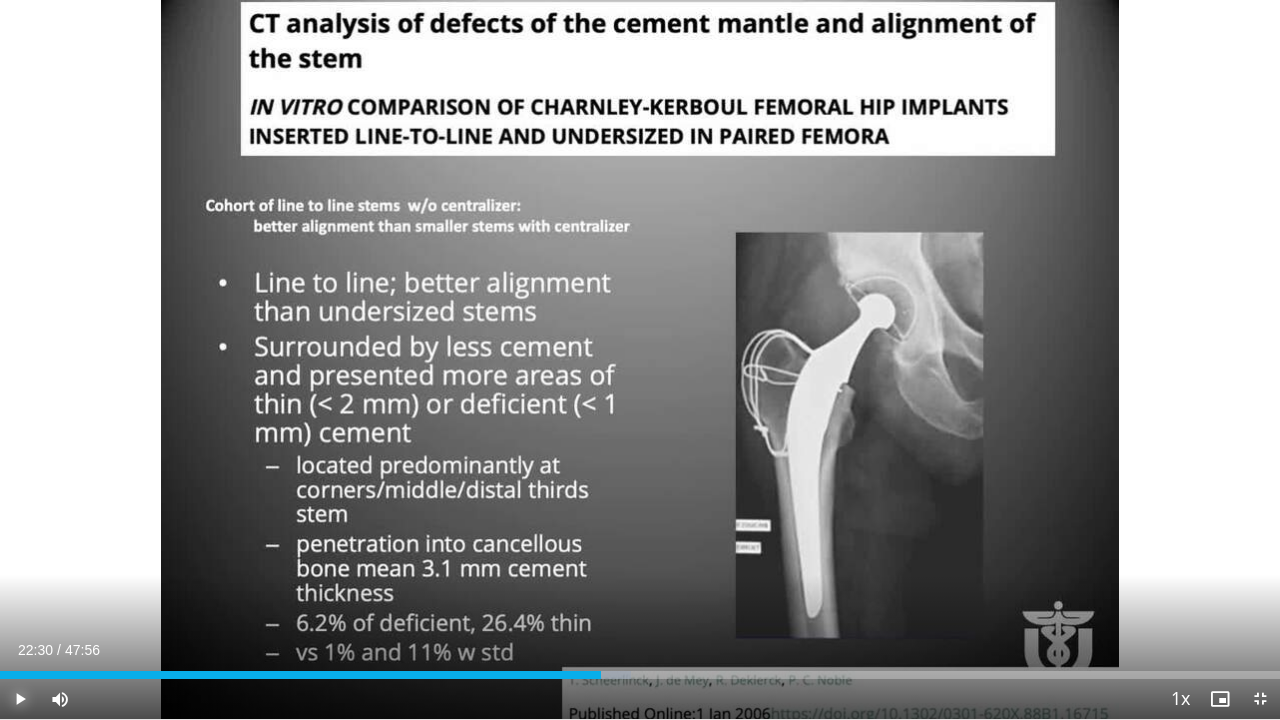 click on "Play" at bounding box center [20, 699] 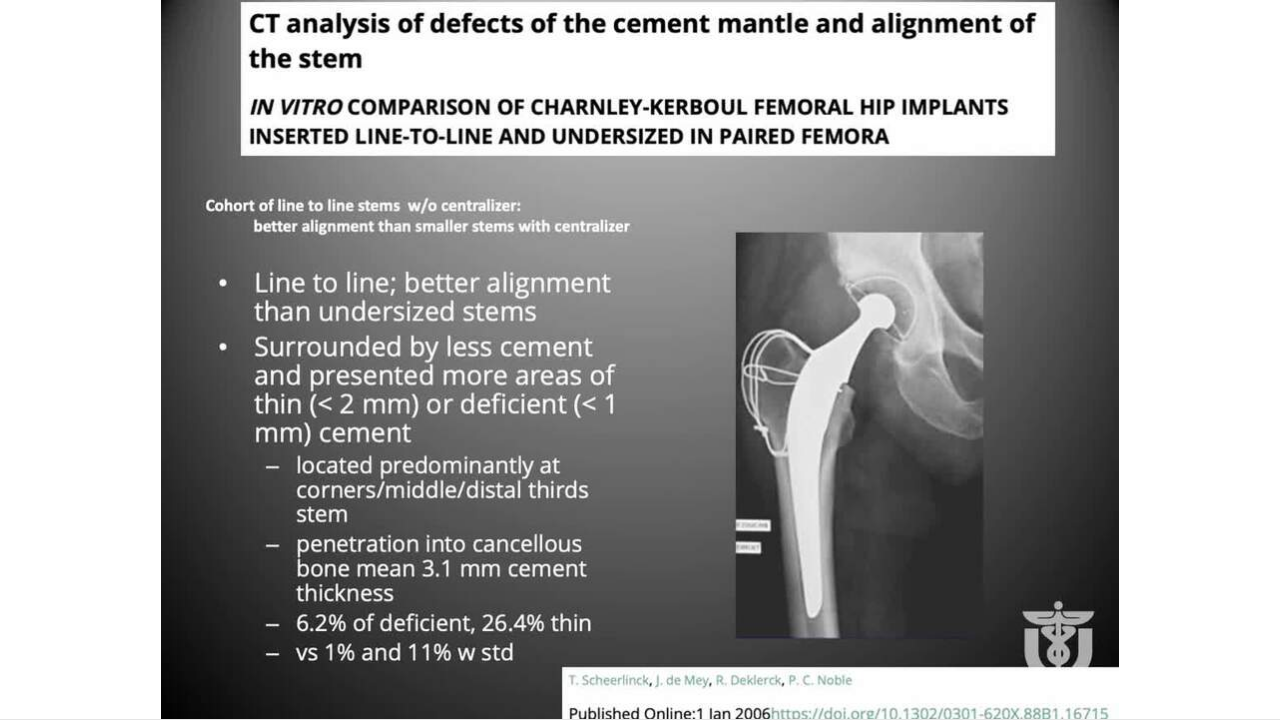 click on "10 seconds
Tap to unmute" at bounding box center [640, 359] 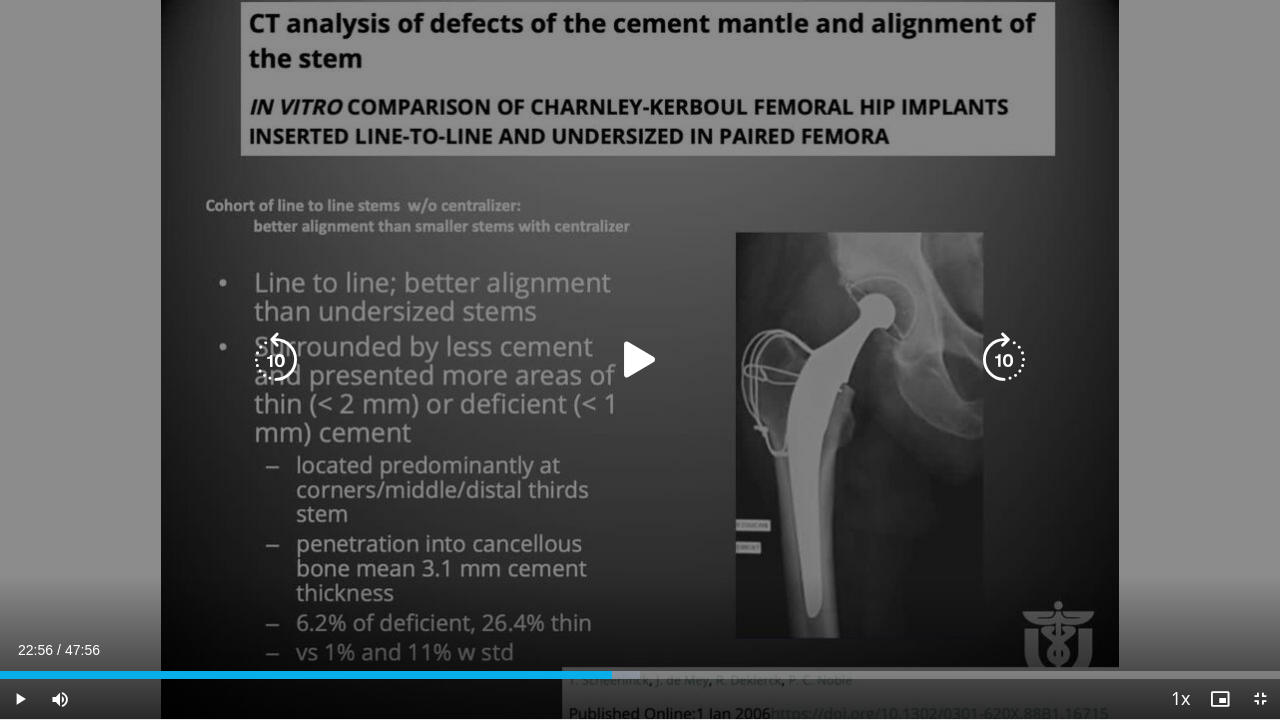 click at bounding box center [276, 360] 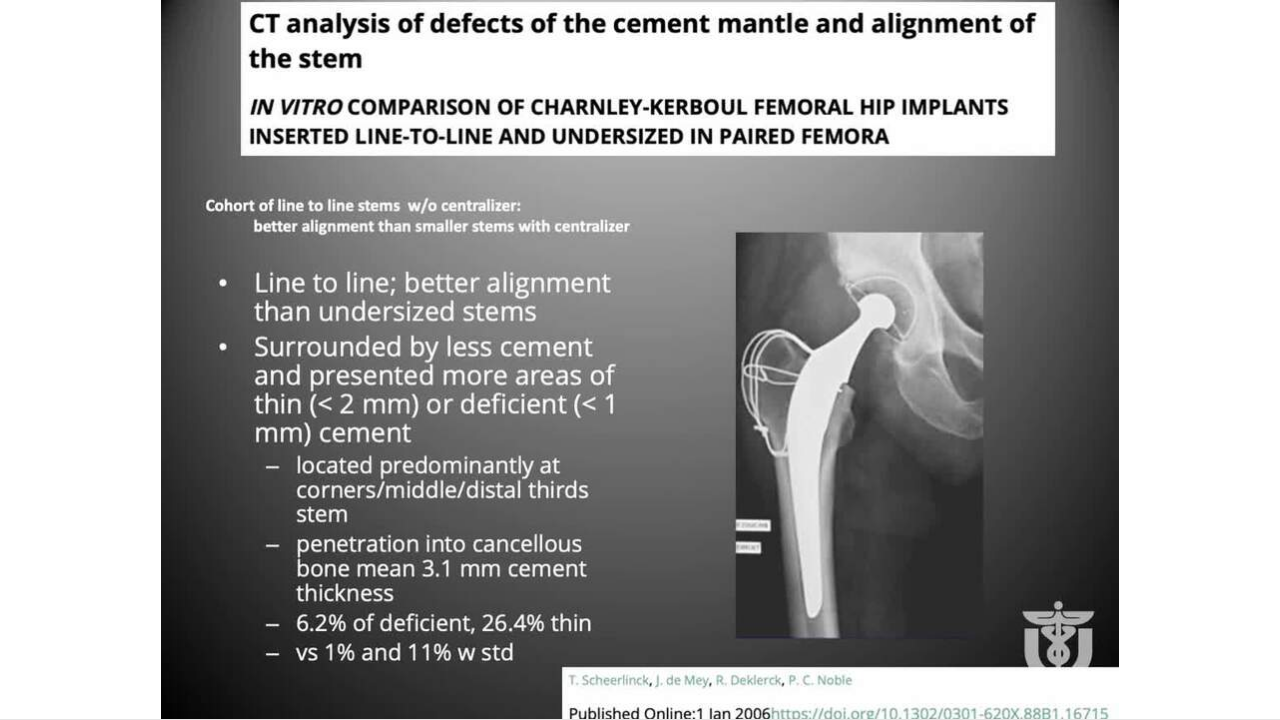 type 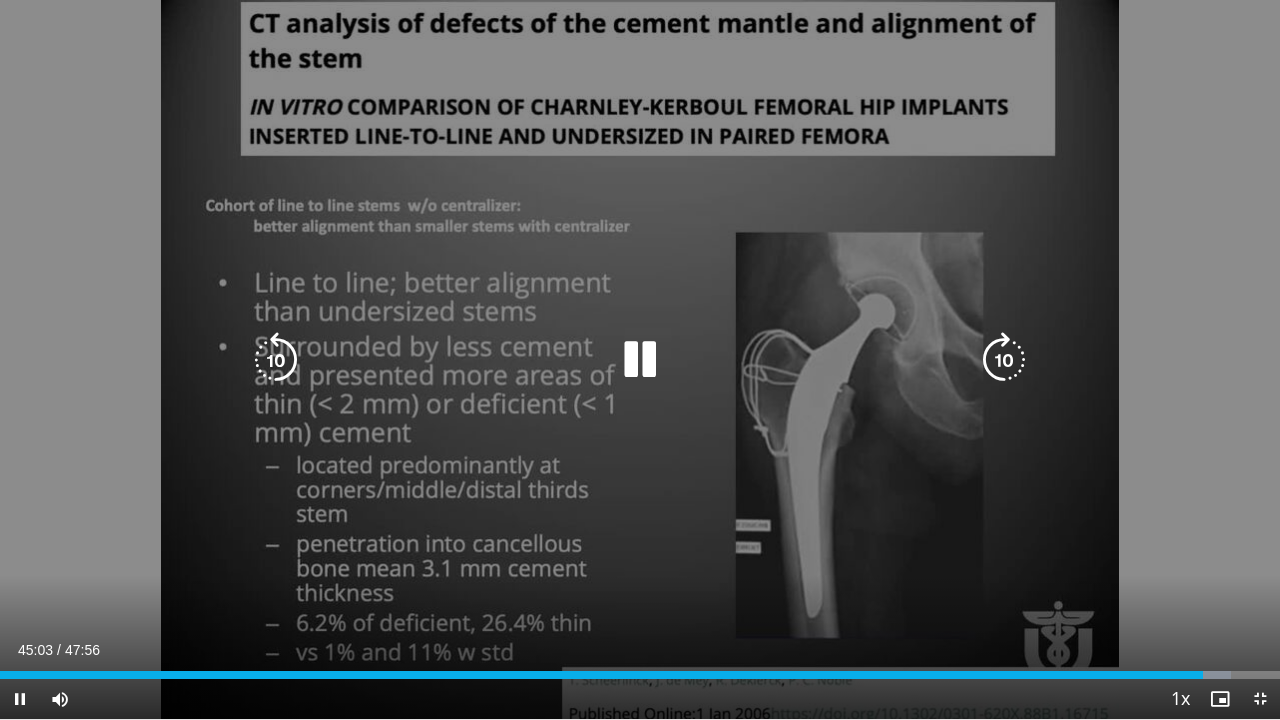 click at bounding box center [640, 360] 